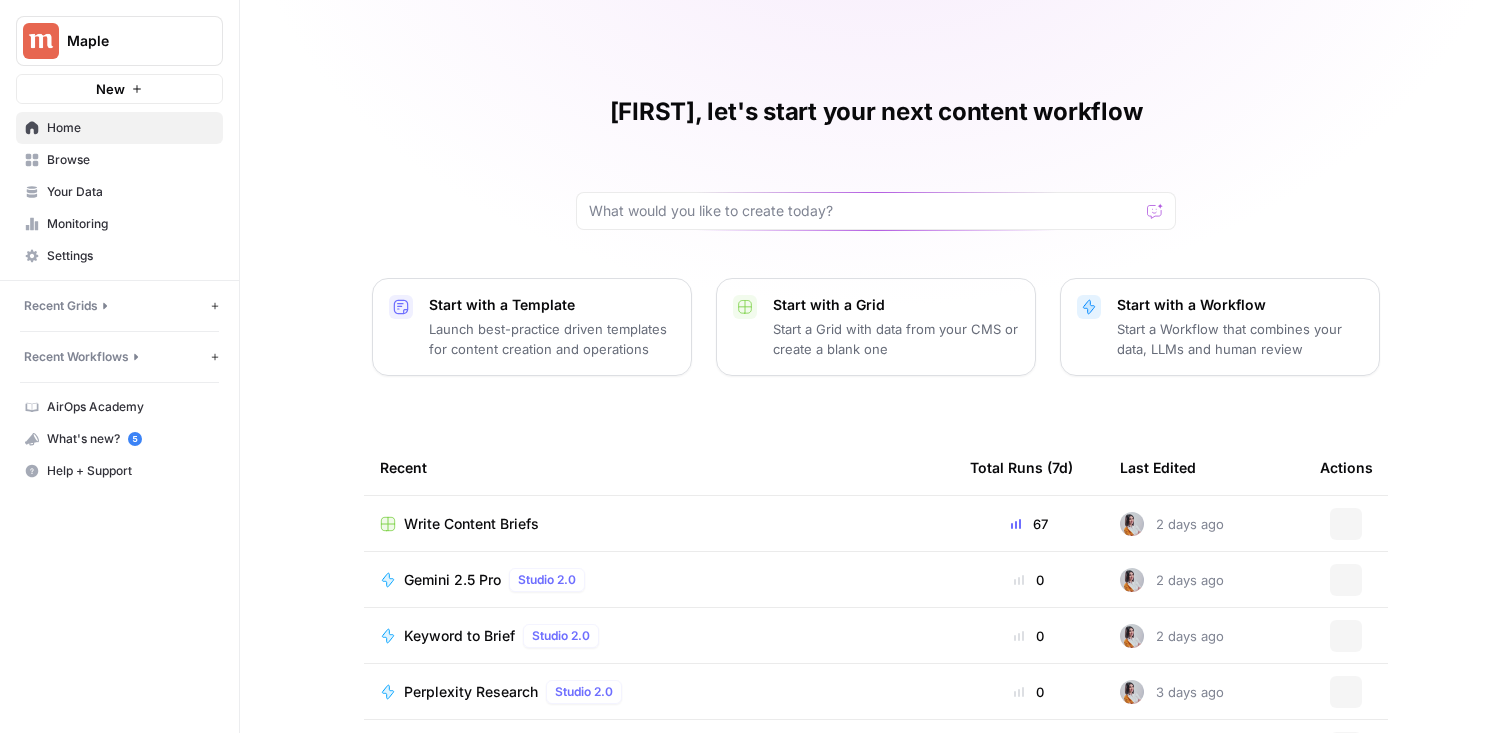 scroll, scrollTop: 0, scrollLeft: 0, axis: both 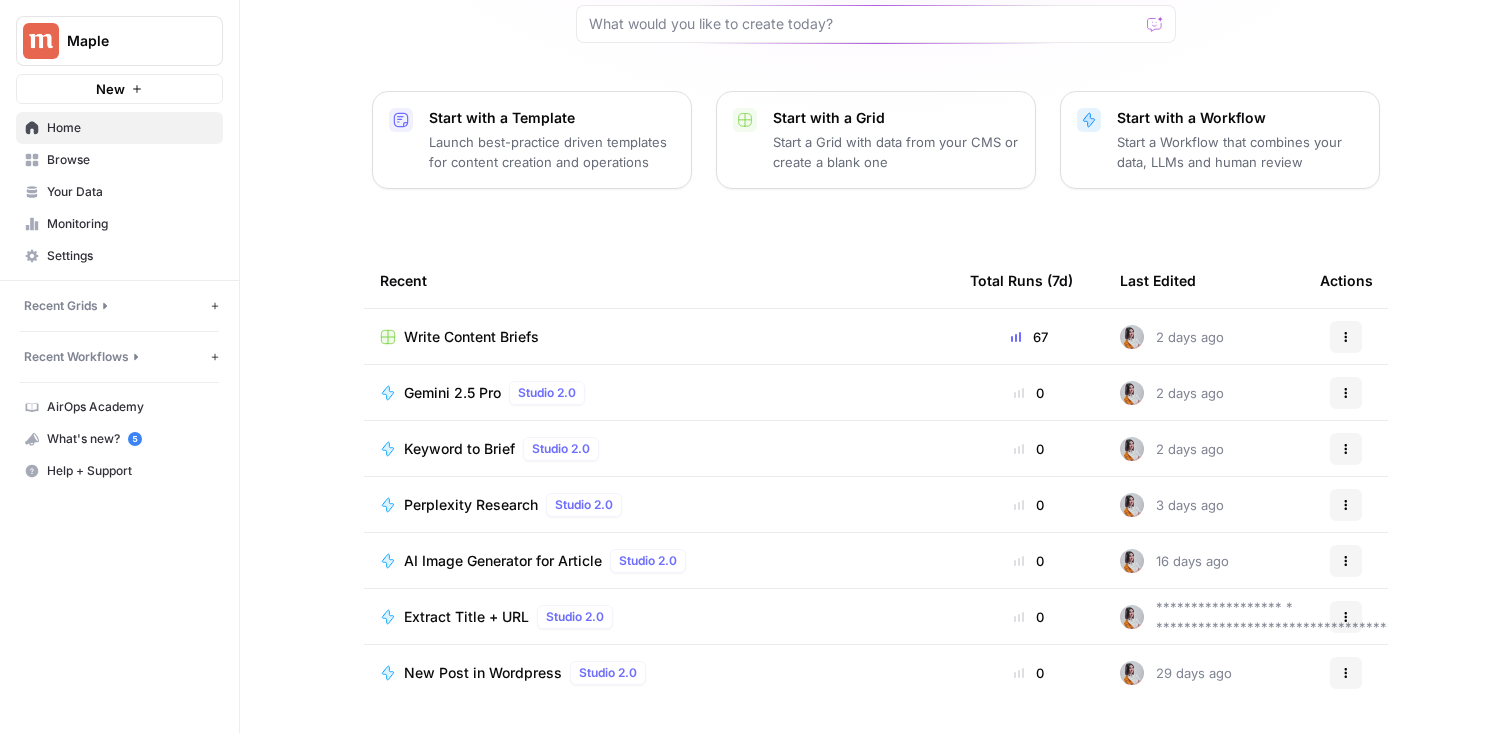 click on "Write Content Briefs" at bounding box center [471, 337] 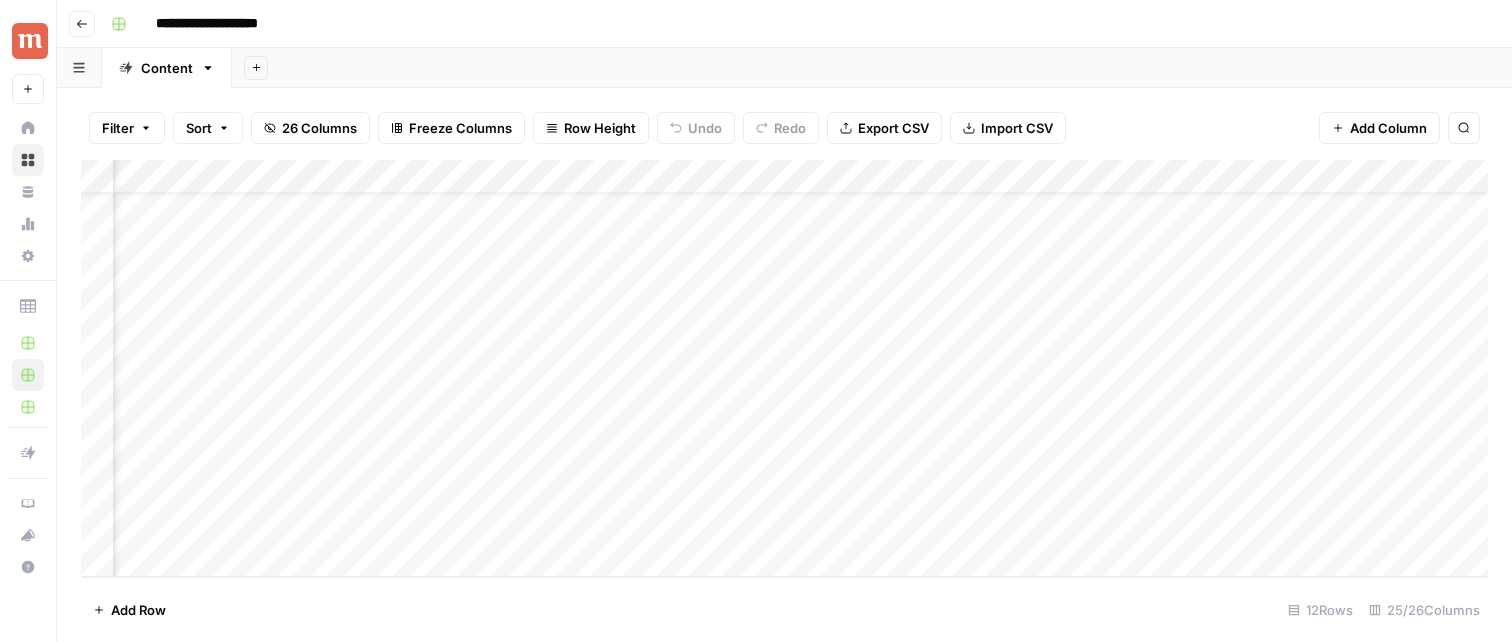 scroll, scrollTop: 56, scrollLeft: 2146, axis: both 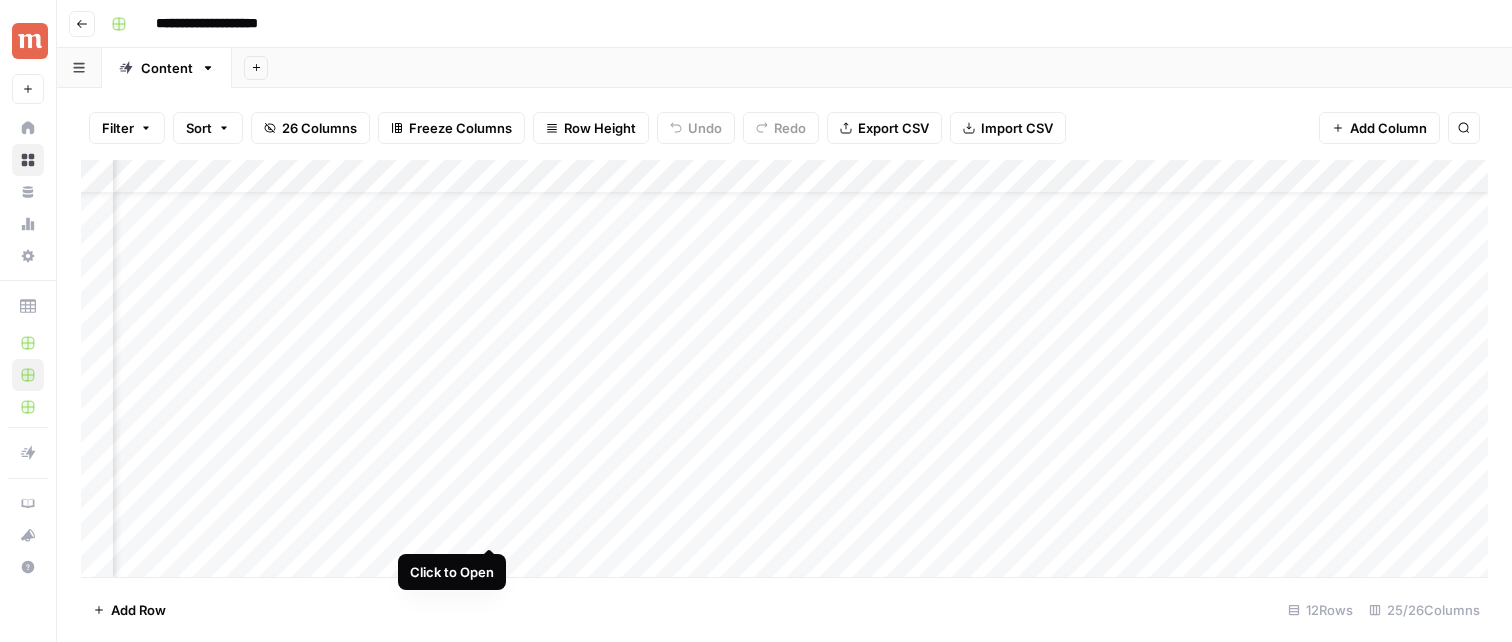 click on "Add Column" at bounding box center [784, 368] 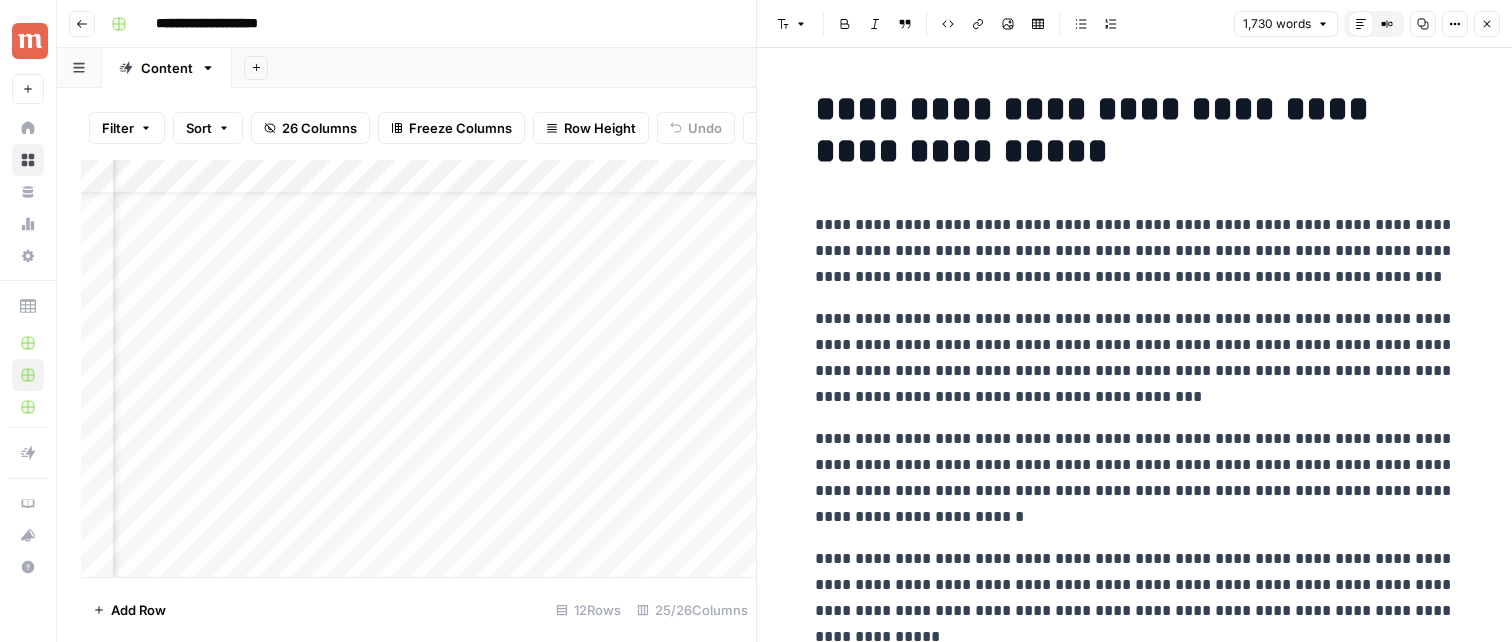 scroll, scrollTop: 57, scrollLeft: 2305, axis: both 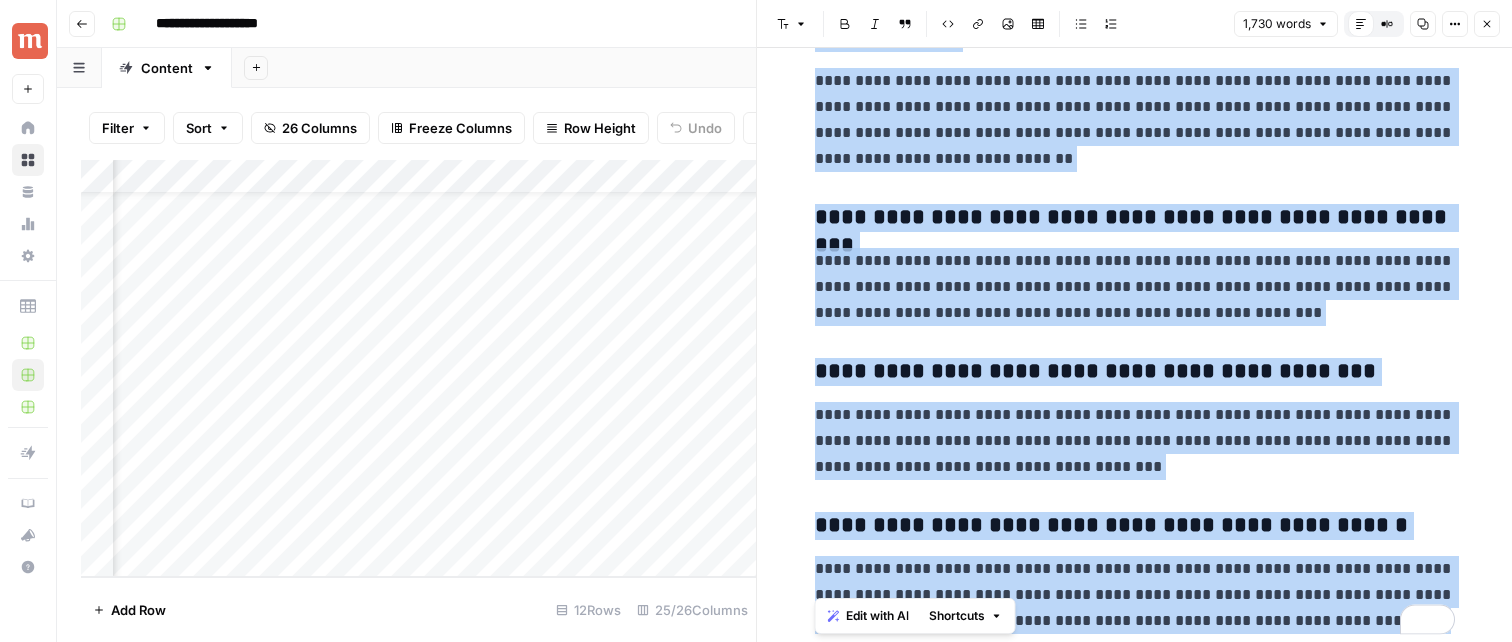 drag, startPoint x: 816, startPoint y: 222, endPoint x: 1251, endPoint y: 703, distance: 648.526 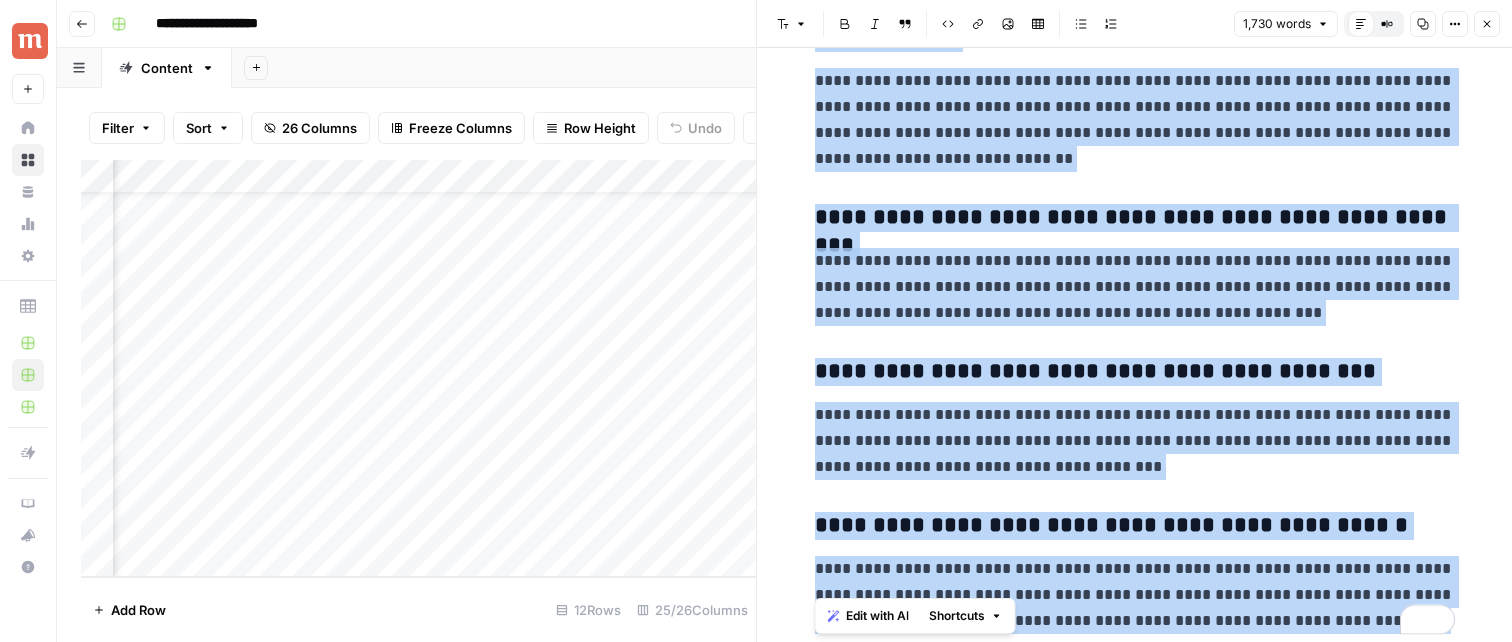 click on "**********" at bounding box center (756, 321) 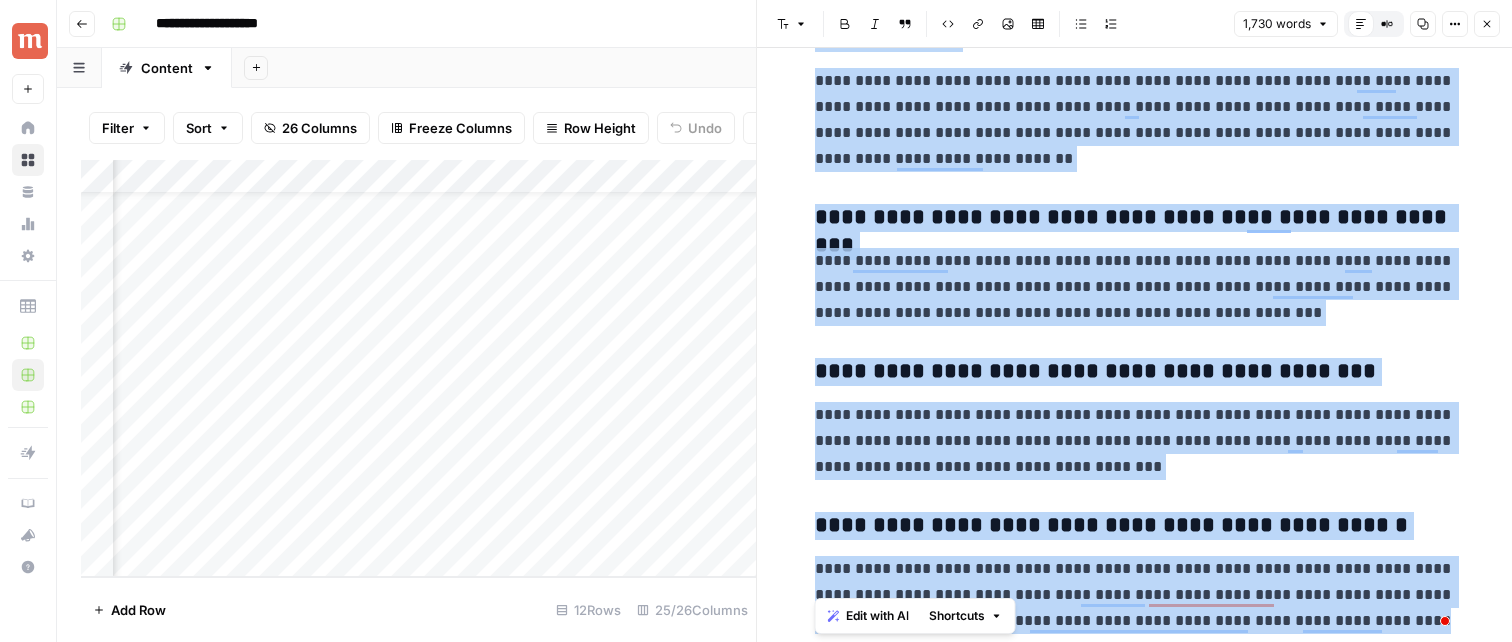 scroll, scrollTop: 6218, scrollLeft: 0, axis: vertical 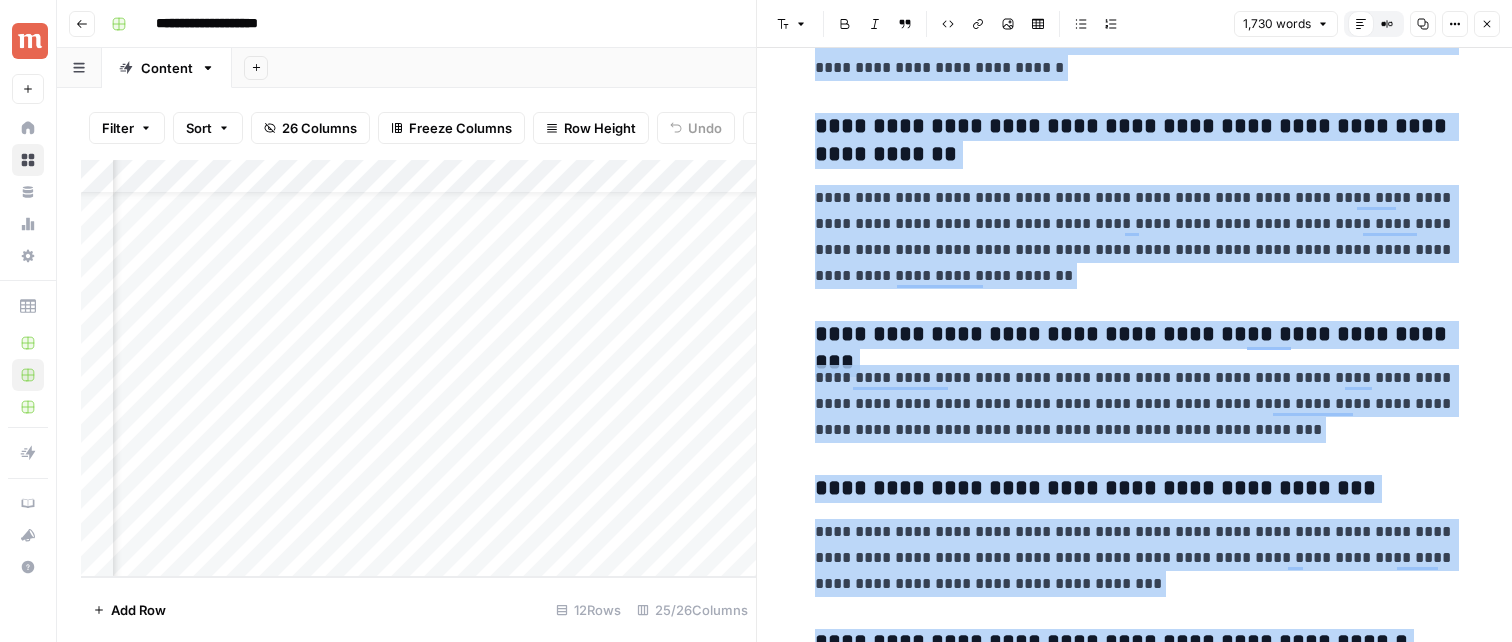 click 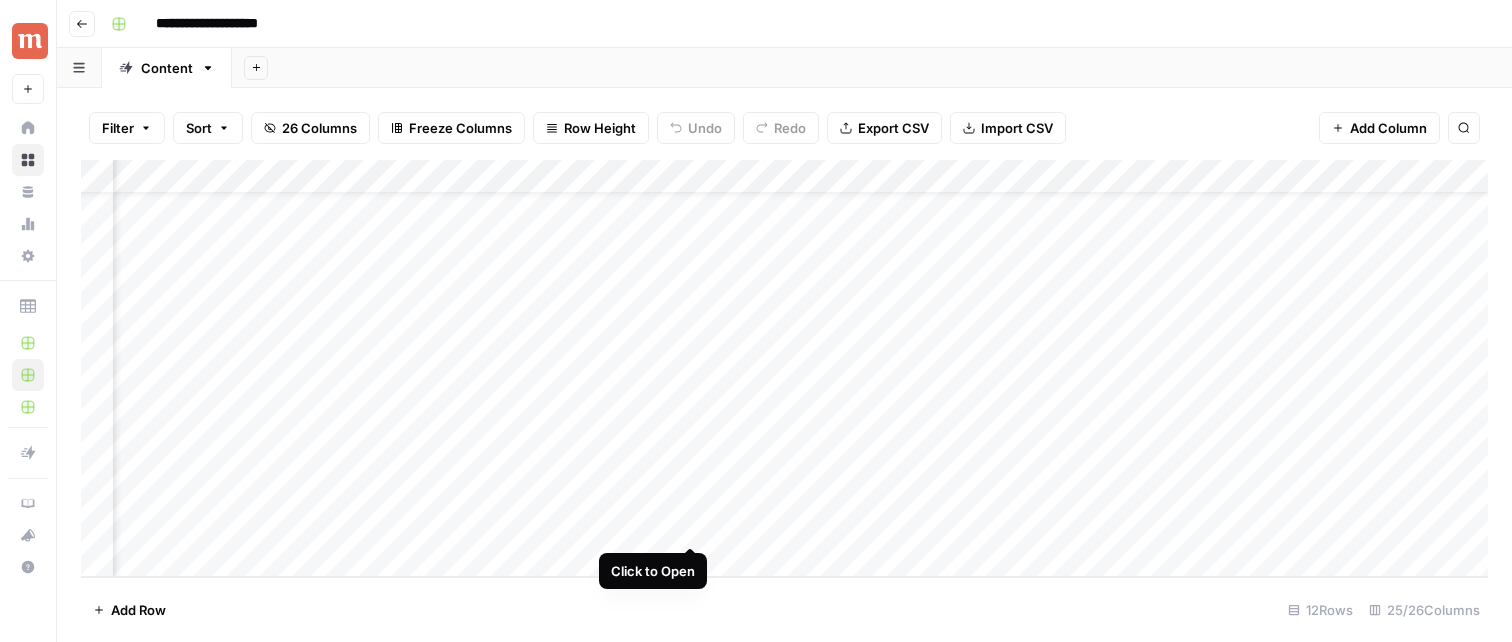click on "Add Column" at bounding box center (784, 368) 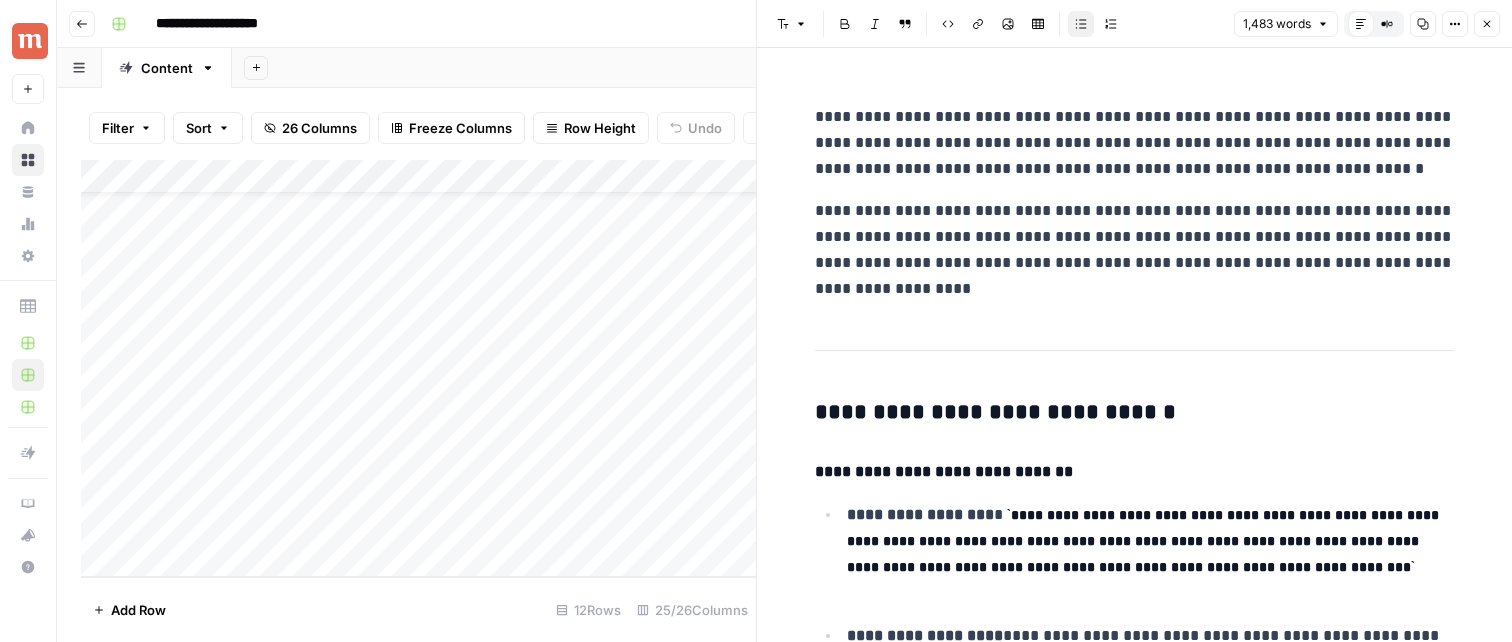 scroll, scrollTop: 57, scrollLeft: 0, axis: vertical 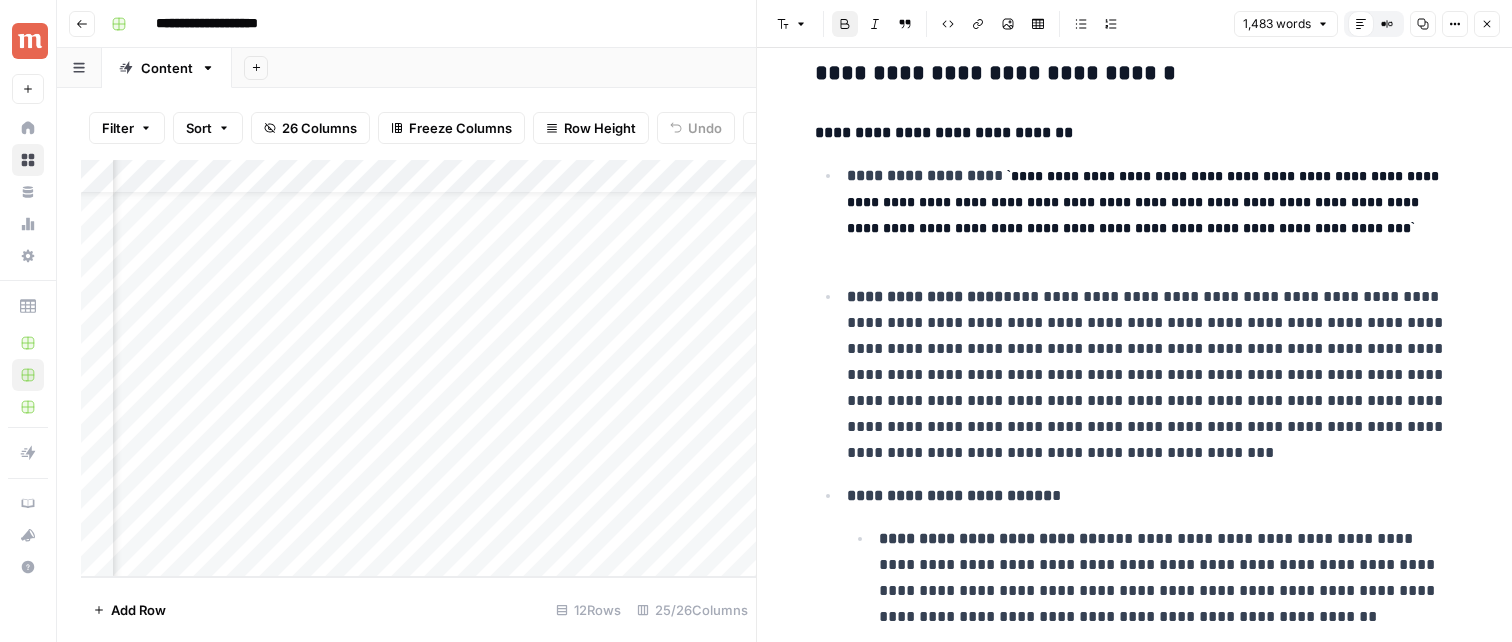 drag, startPoint x: 830, startPoint y: 131, endPoint x: 901, endPoint y: 203, distance: 101.118744 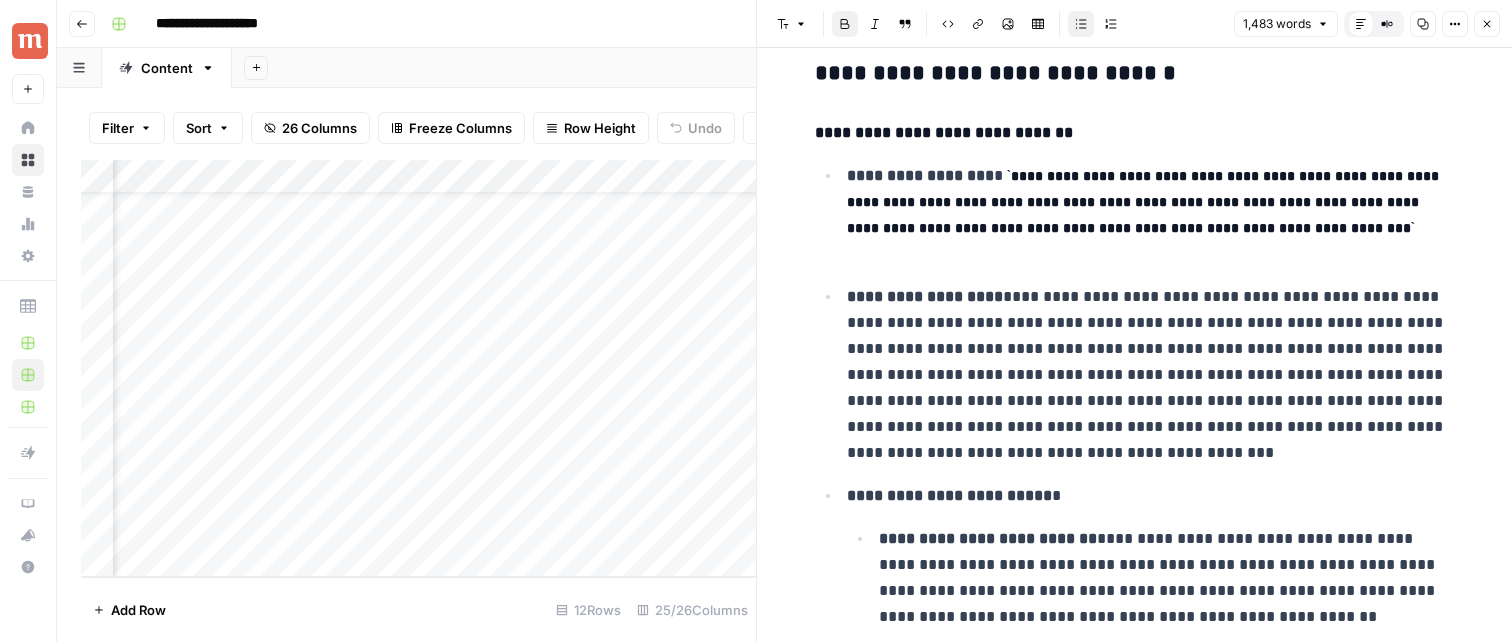 click on "**********" at bounding box center [920, 175] 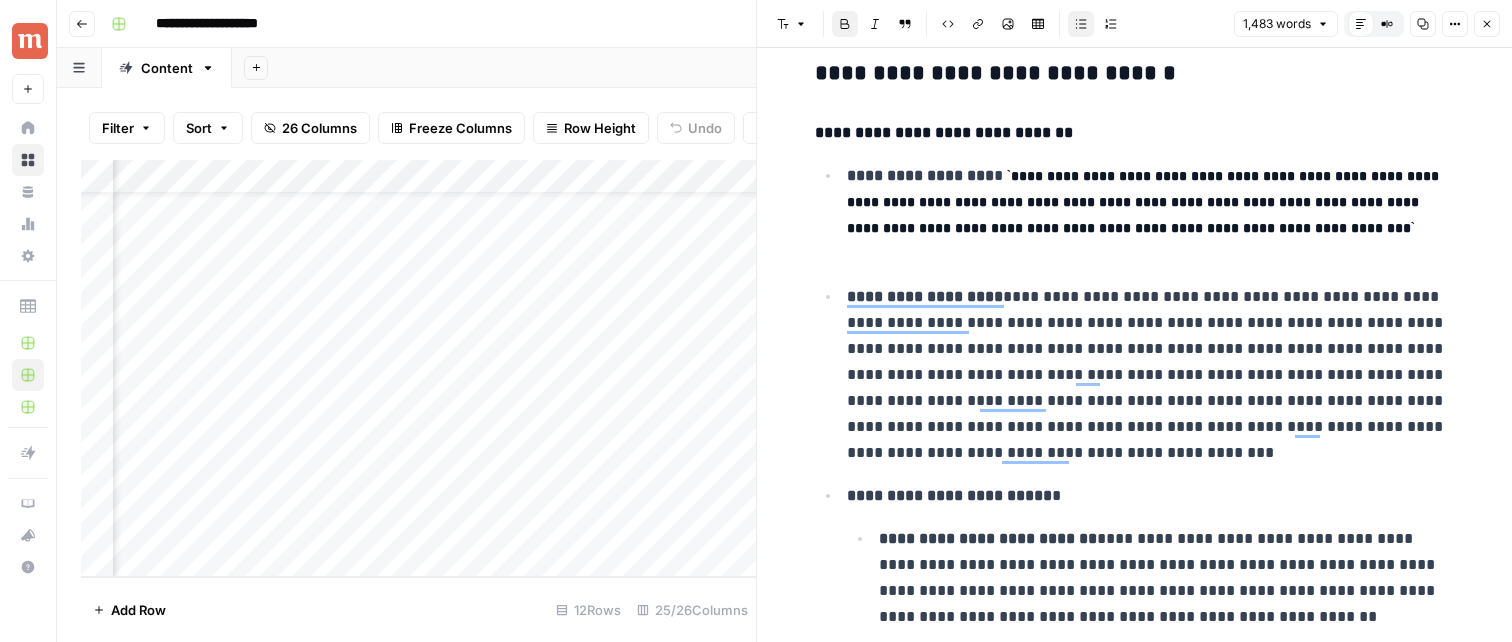 scroll, scrollTop: 402, scrollLeft: 0, axis: vertical 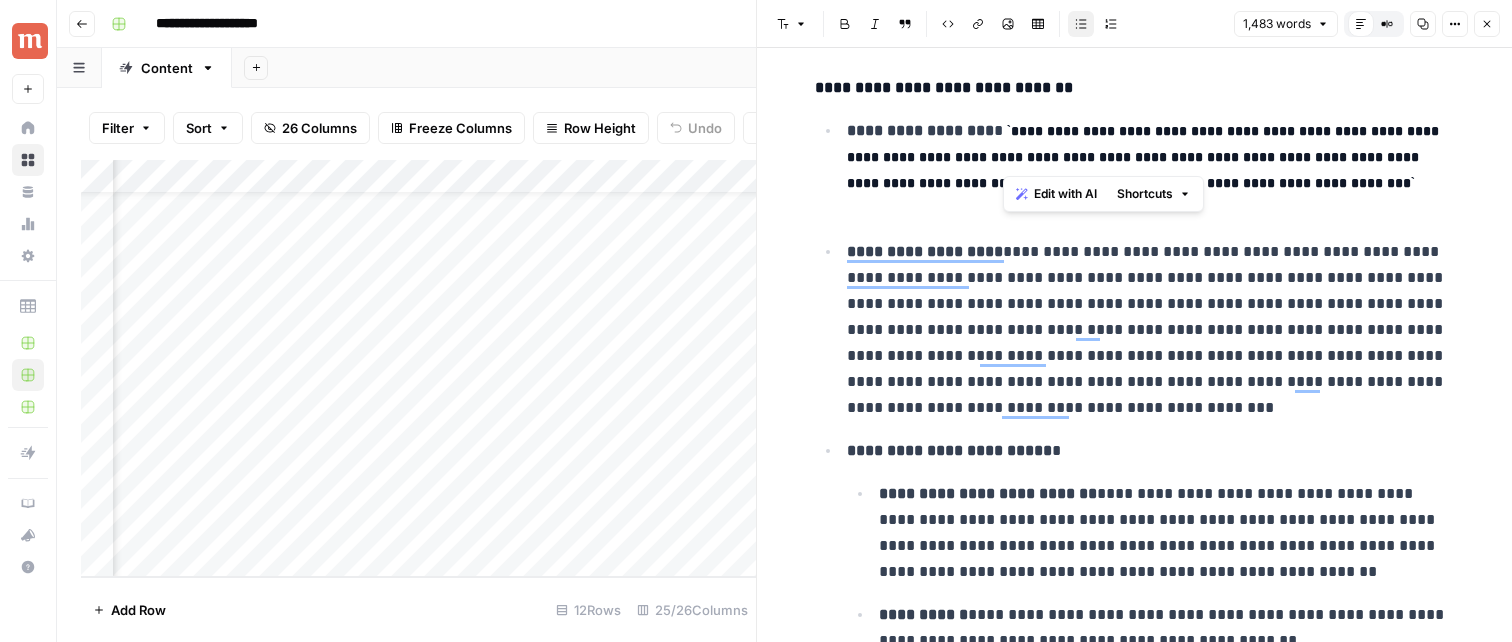 drag, startPoint x: 1005, startPoint y: 130, endPoint x: 1057, endPoint y: 167, distance: 63.82006 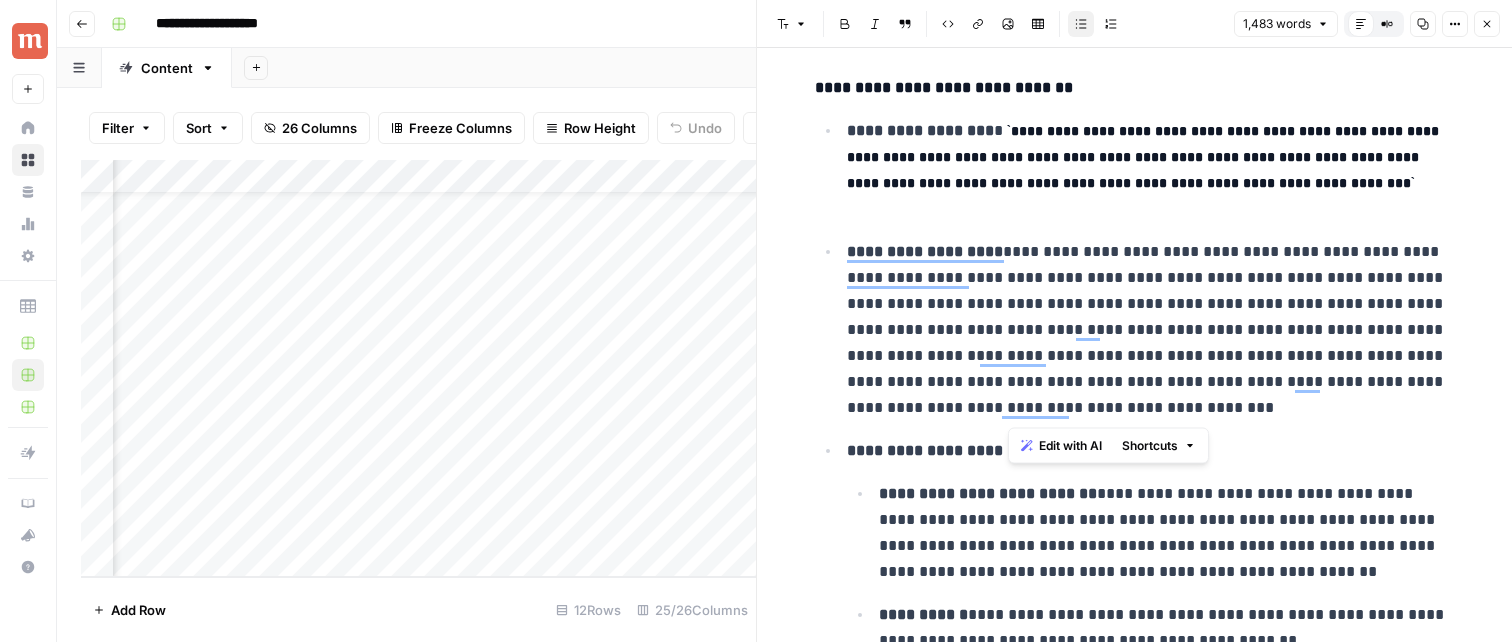 drag, startPoint x: 1011, startPoint y: 250, endPoint x: 1191, endPoint y: 400, distance: 234.3075 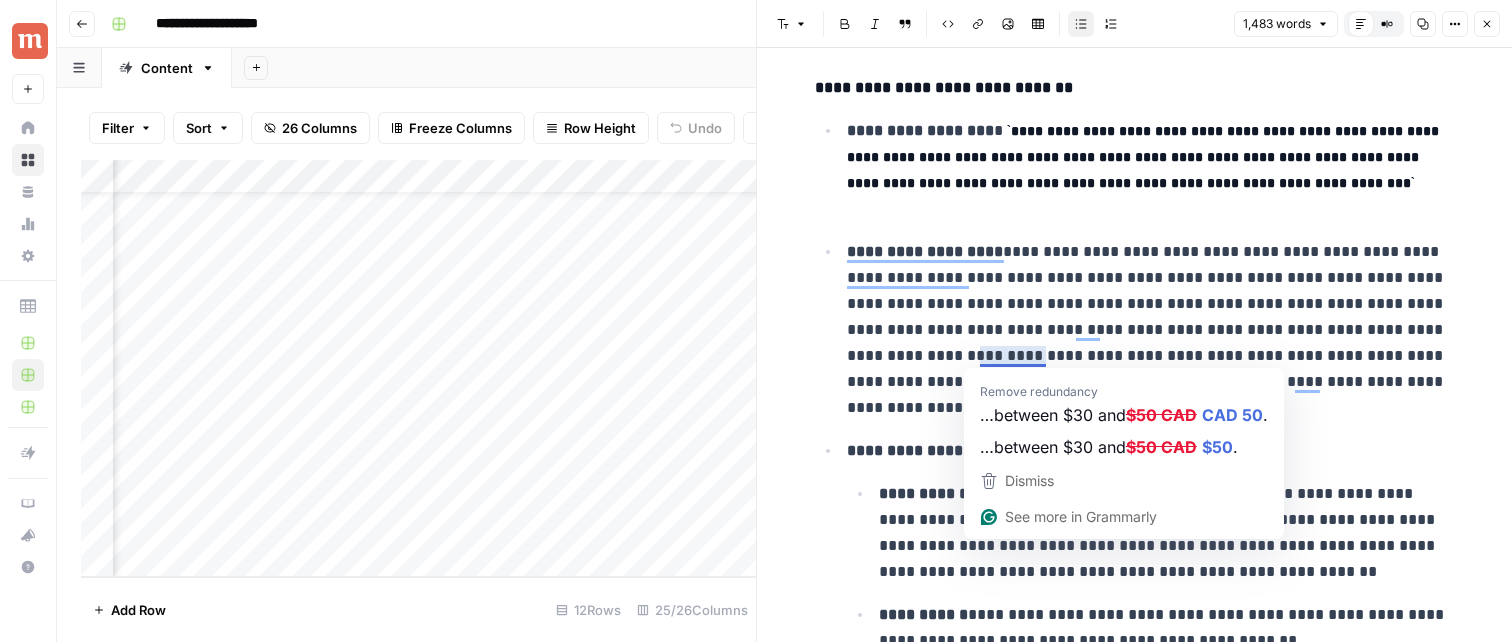 scroll, scrollTop: 578, scrollLeft: 0, axis: vertical 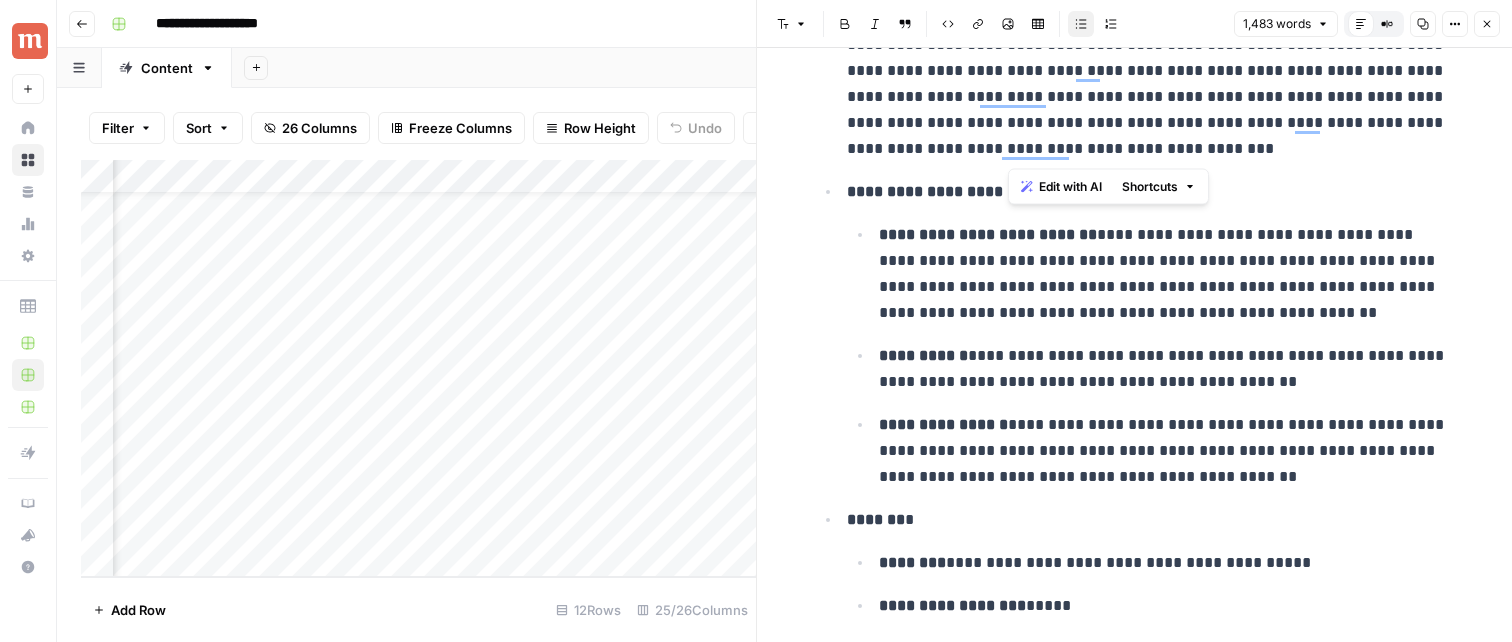 click on "**********" at bounding box center (1167, 274) 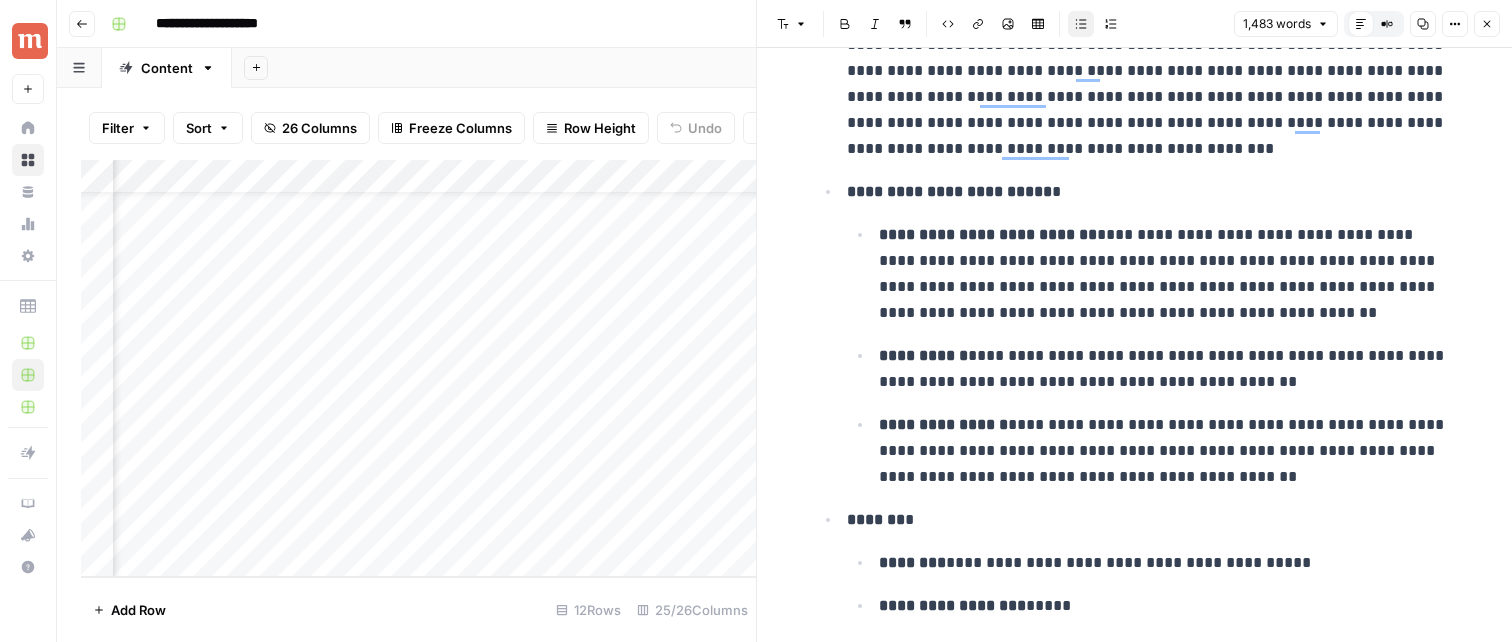 scroll, scrollTop: 680, scrollLeft: 0, axis: vertical 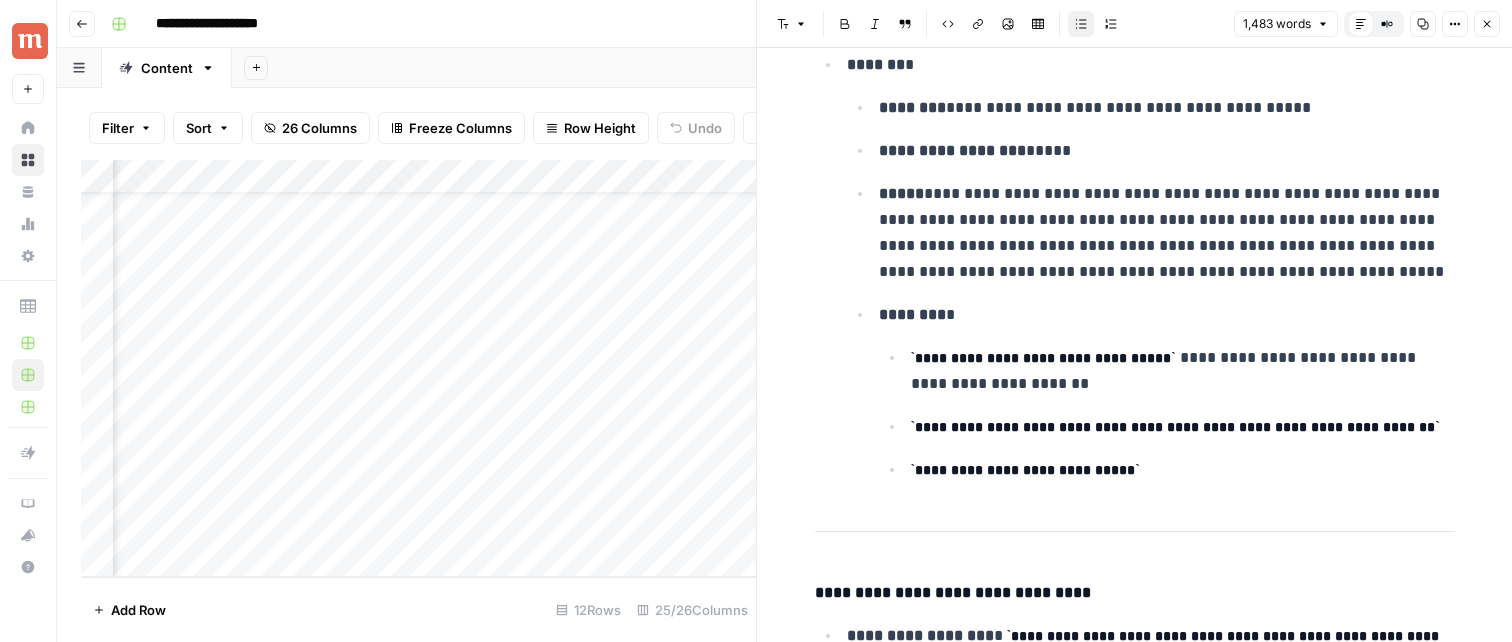 drag, startPoint x: 919, startPoint y: 361, endPoint x: 1187, endPoint y: 343, distance: 268.6038 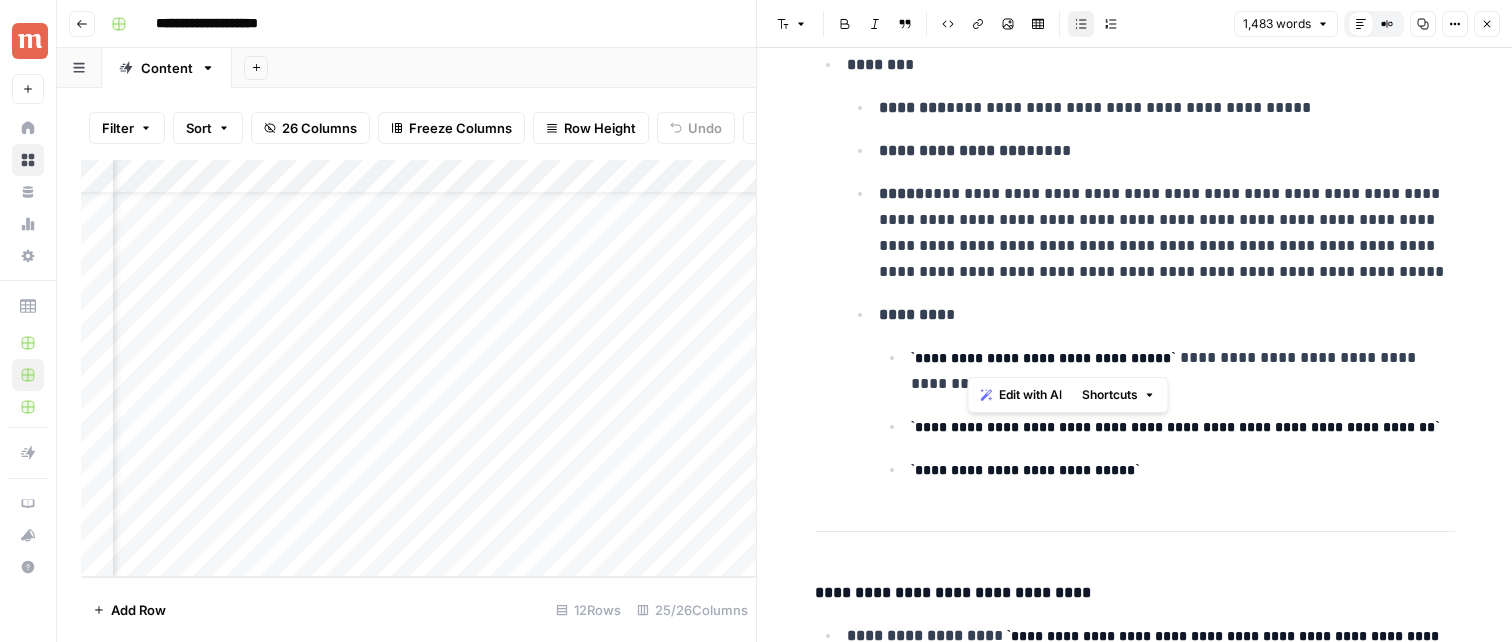 drag, startPoint x: 970, startPoint y: 365, endPoint x: 1107, endPoint y: 365, distance: 137 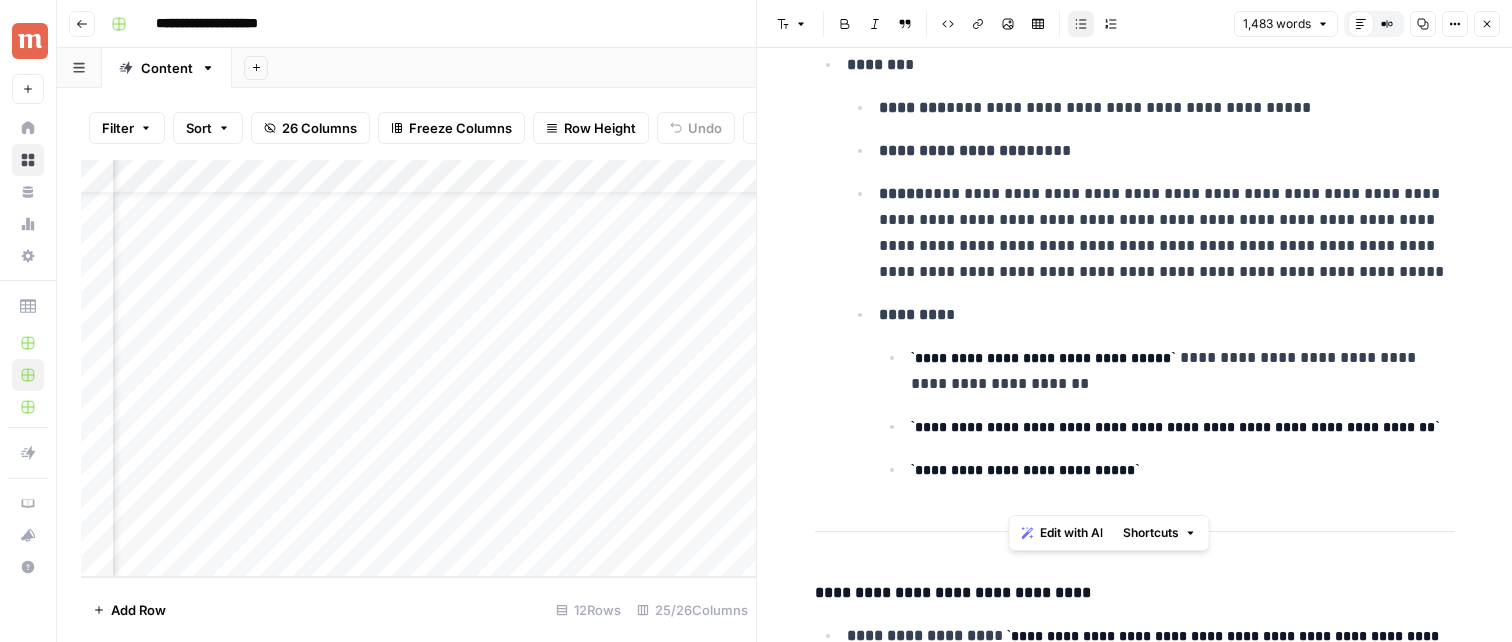 drag, startPoint x: 1007, startPoint y: 499, endPoint x: 1151, endPoint y: 499, distance: 144 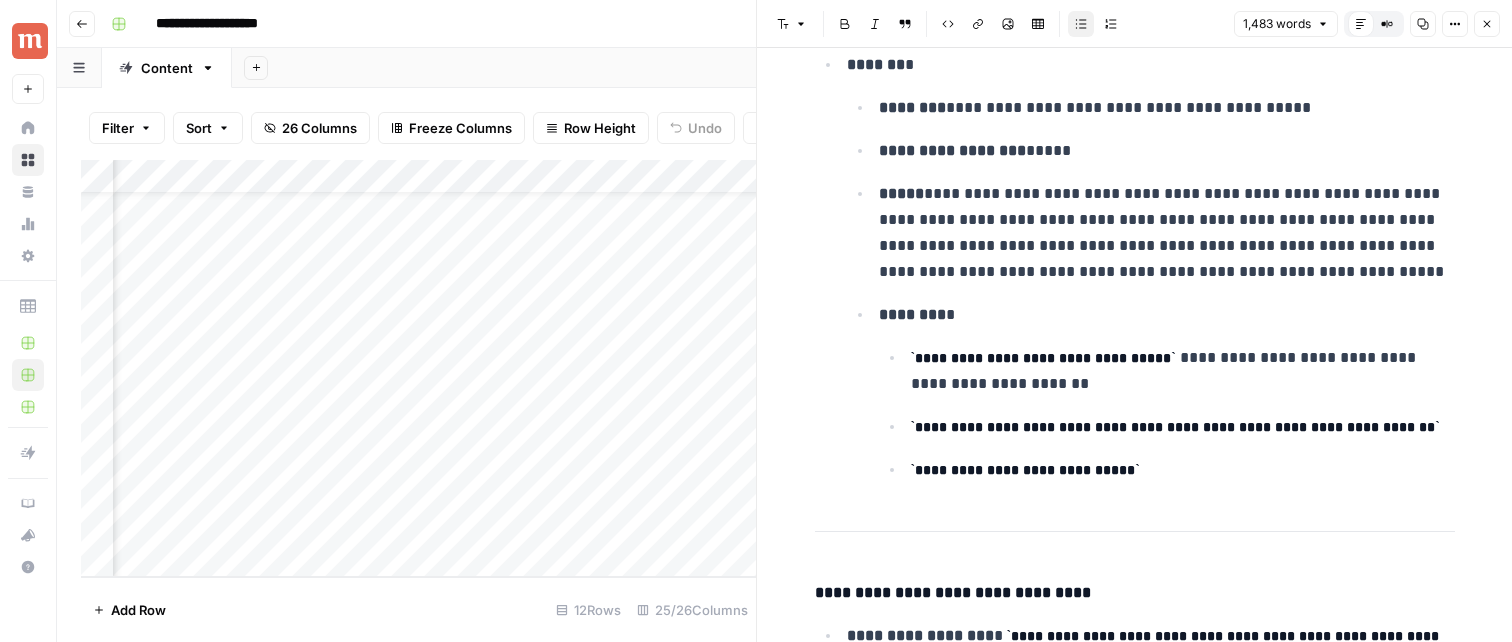 drag, startPoint x: 1020, startPoint y: 428, endPoint x: 1137, endPoint y: 429, distance: 117.00427 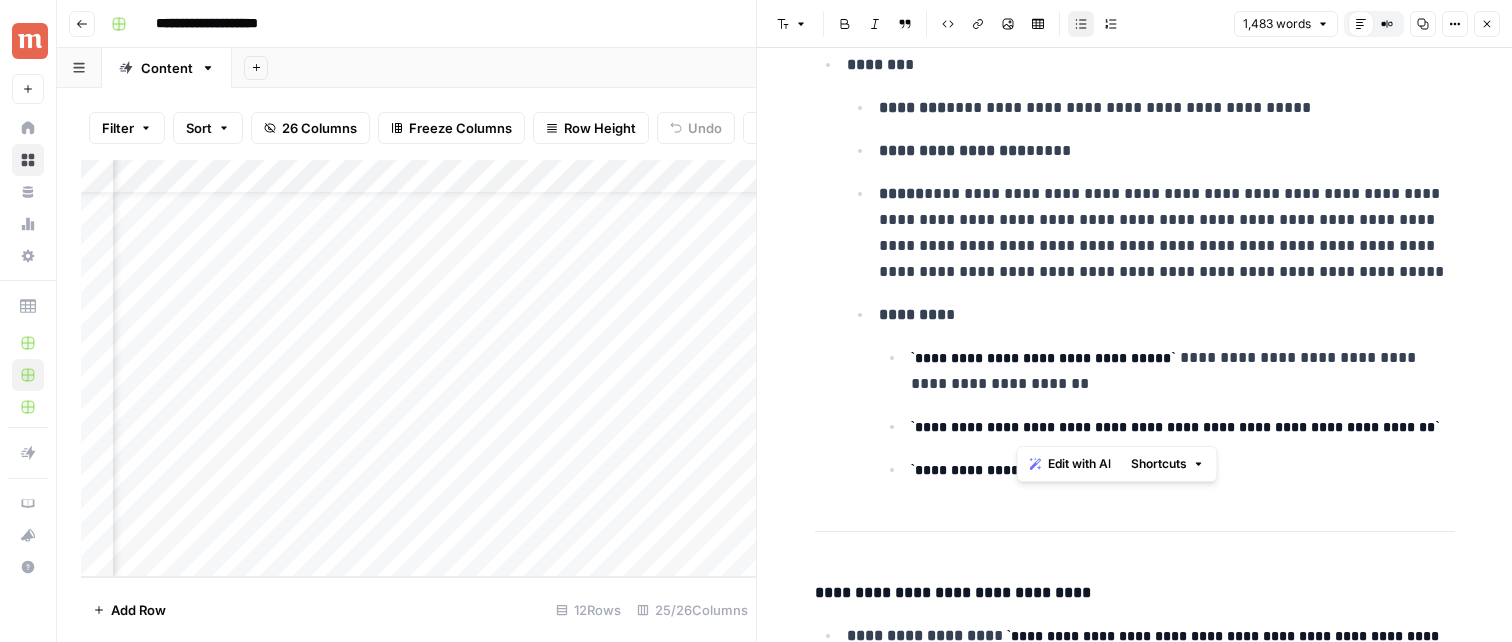 click on "**********" at bounding box center (1175, 427) 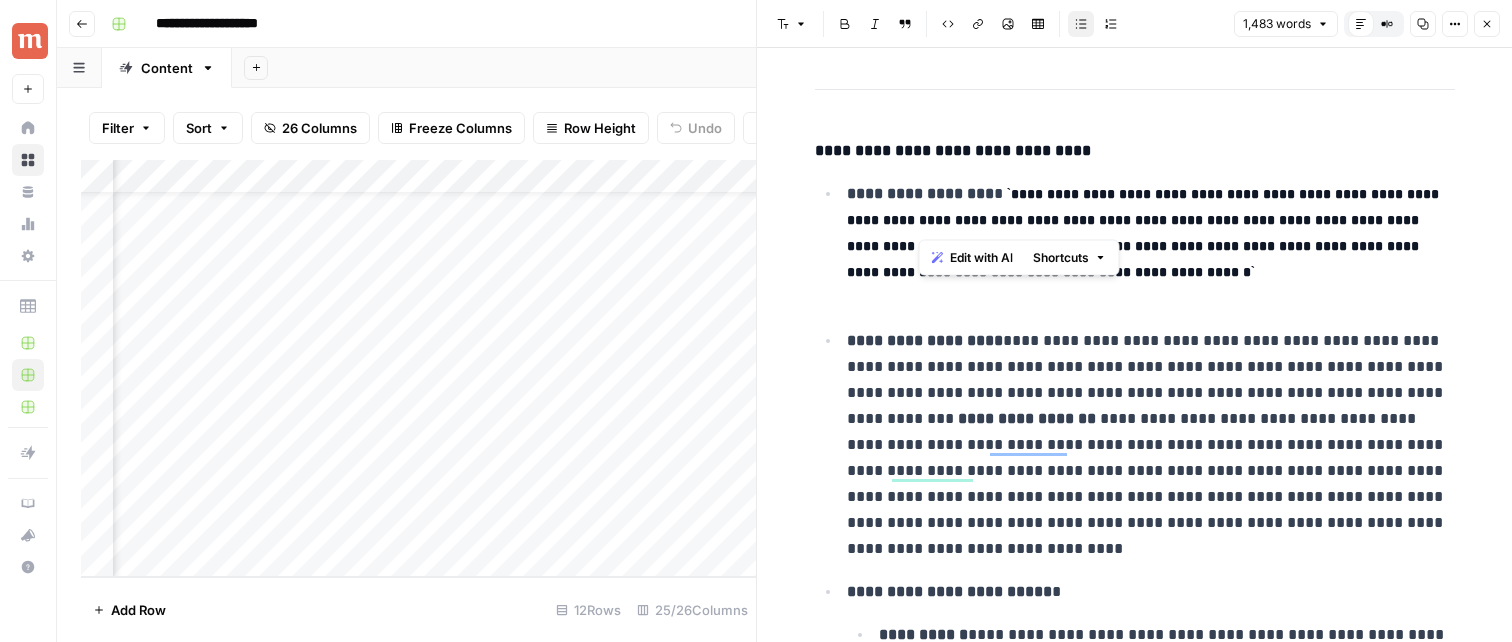 drag, startPoint x: 1002, startPoint y: 219, endPoint x: 1033, endPoint y: 270, distance: 59.682495 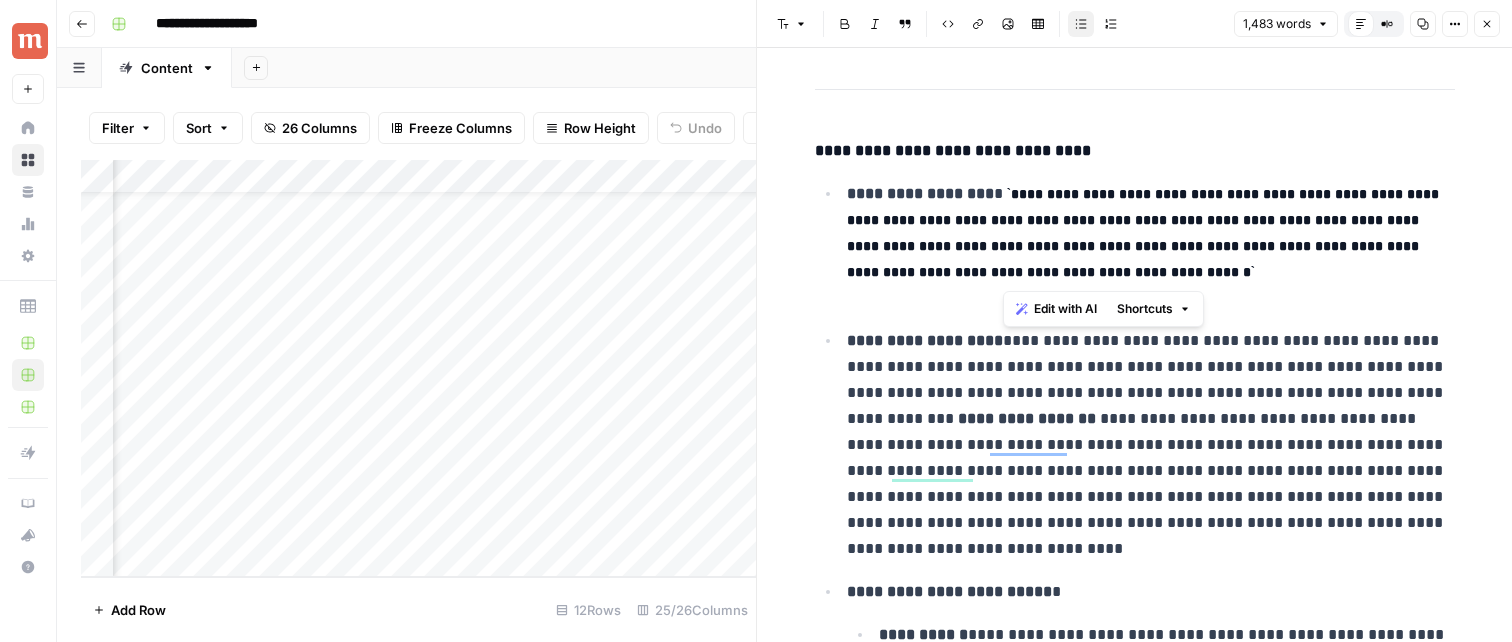 drag, startPoint x: 1005, startPoint y: 217, endPoint x: 1013, endPoint y: 262, distance: 45.705578 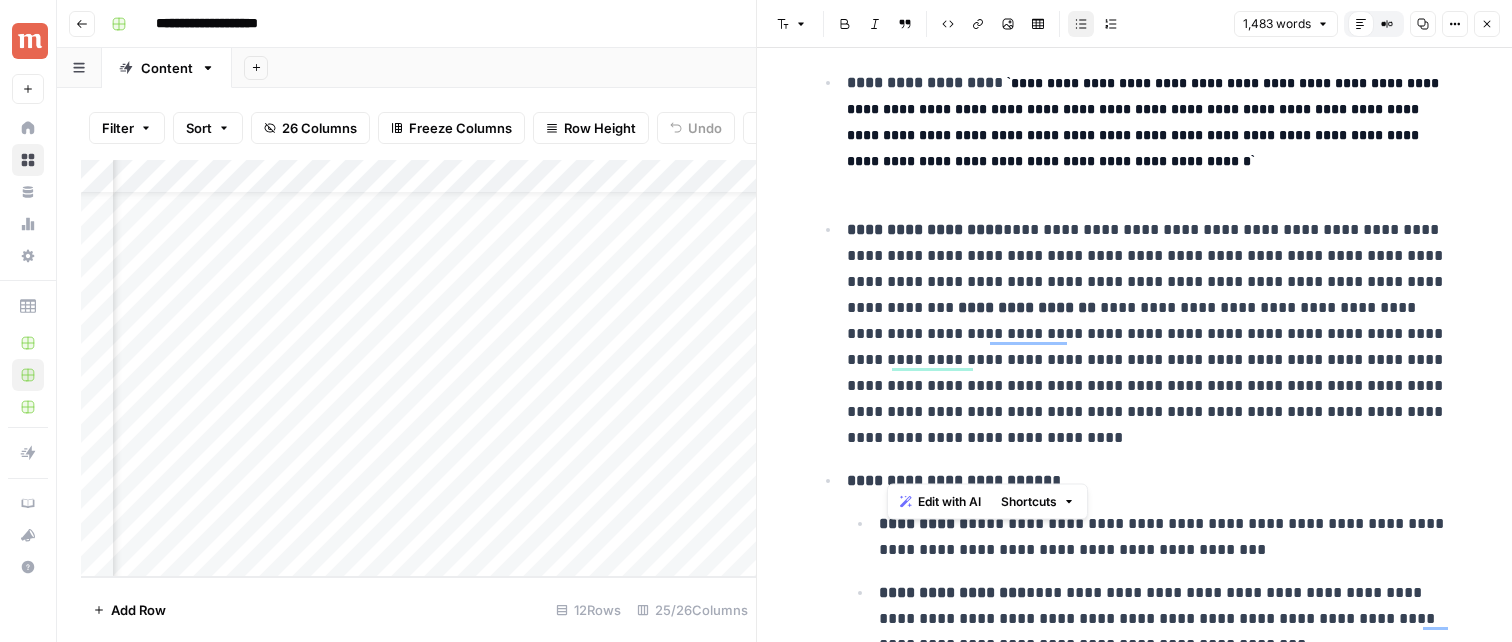 drag, startPoint x: 1010, startPoint y: 256, endPoint x: 989, endPoint y: 458, distance: 203.08865 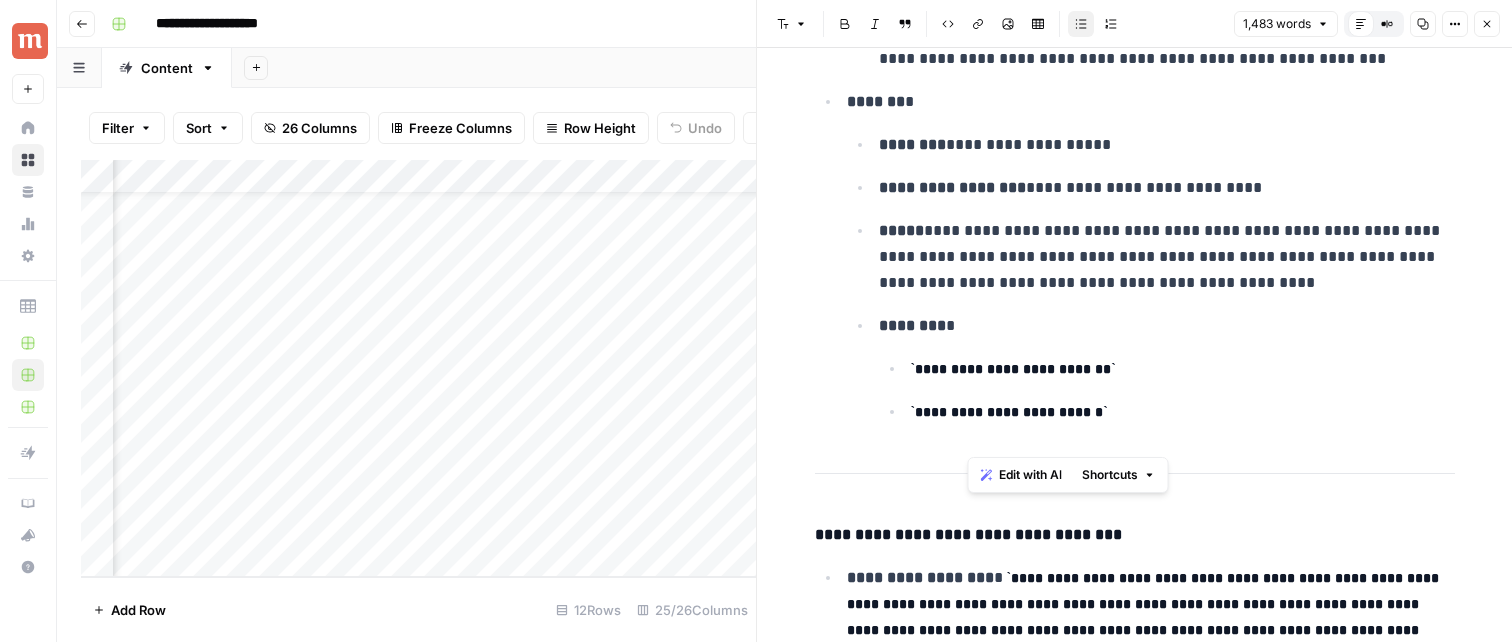 drag, startPoint x: 1010, startPoint y: 394, endPoint x: 1144, endPoint y: 434, distance: 139.84277 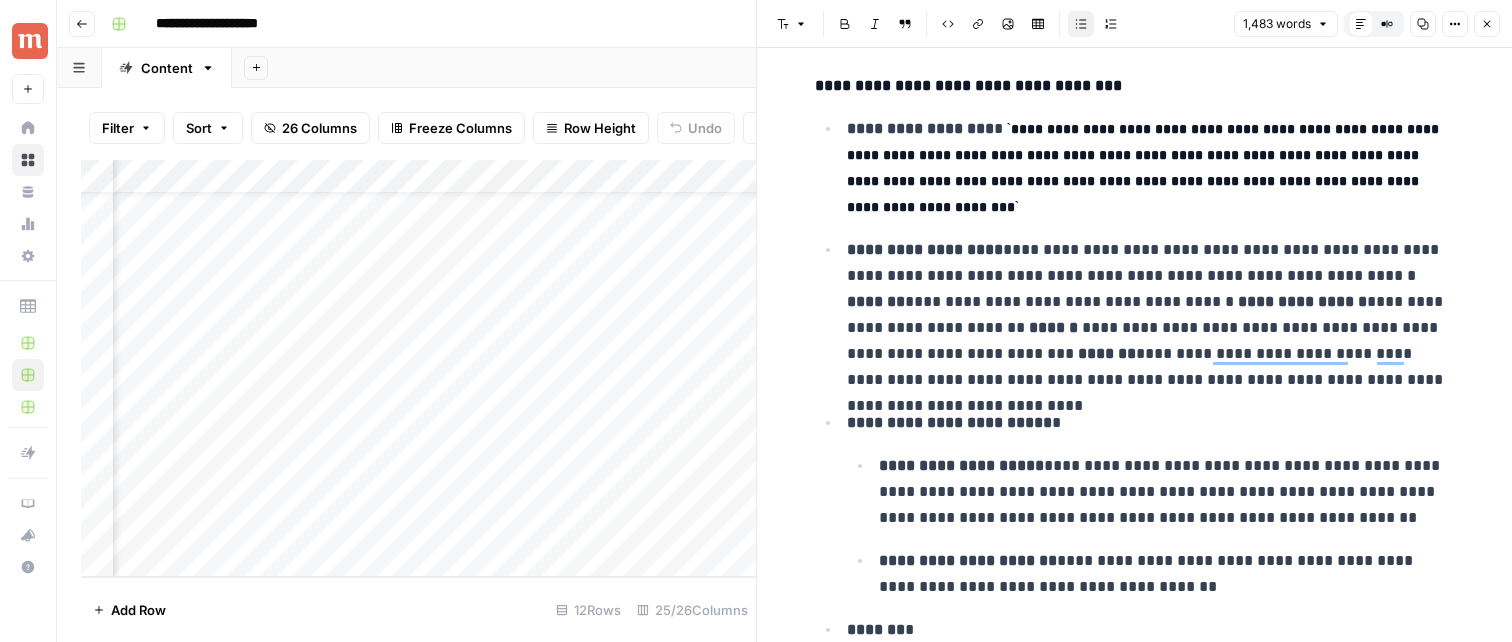click on "**********" at bounding box center (1151, 315) 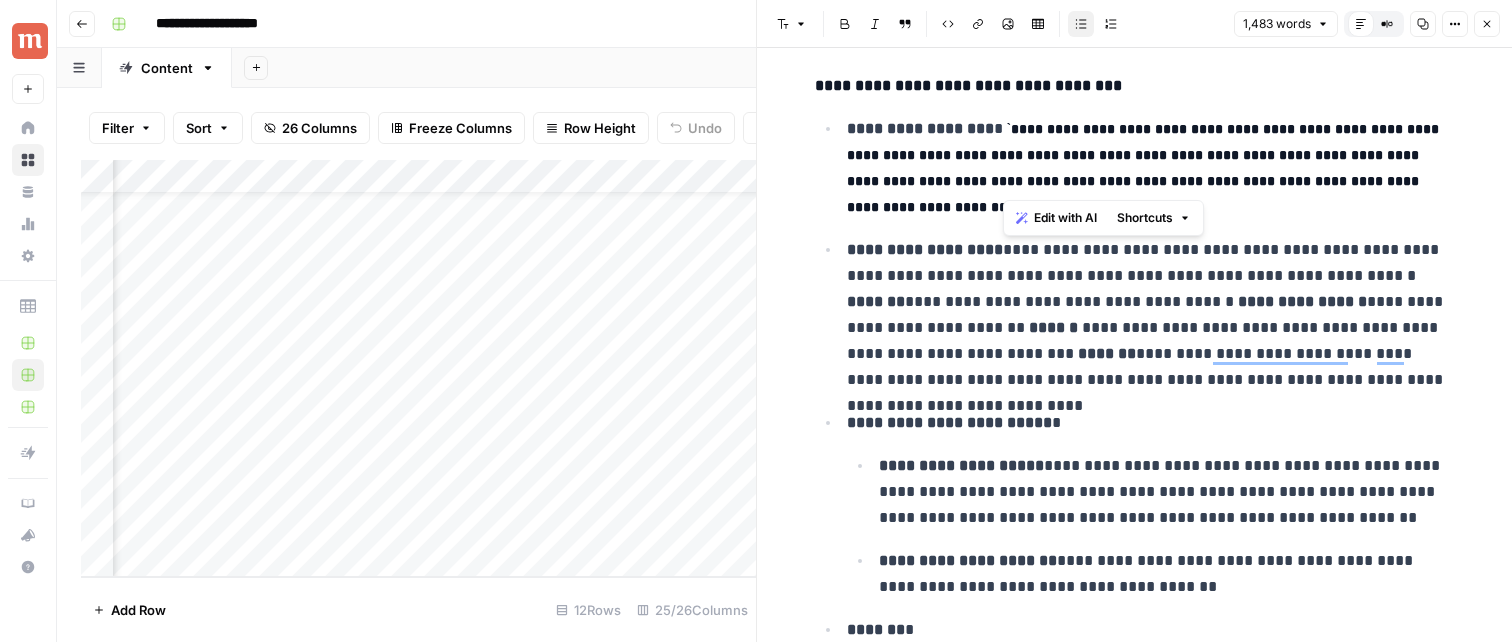 drag, startPoint x: 1002, startPoint y: 154, endPoint x: 1094, endPoint y: 170, distance: 93.38094 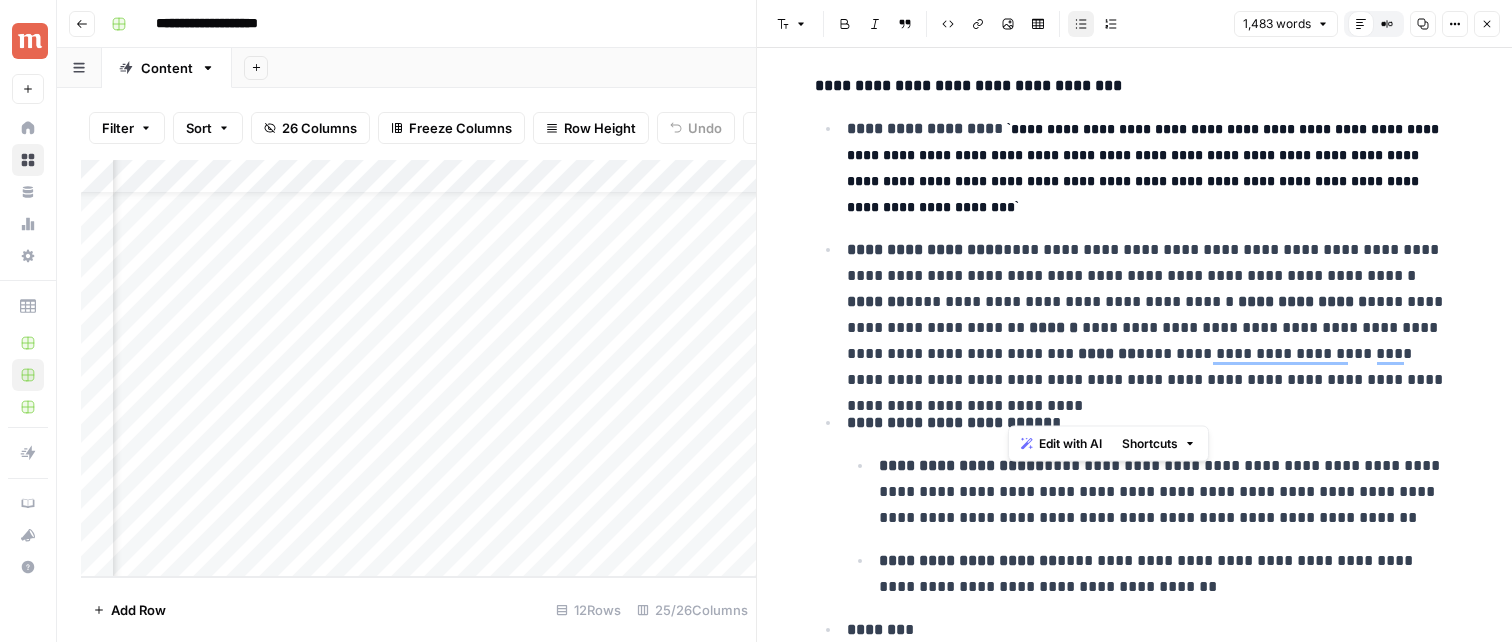 drag, startPoint x: 1008, startPoint y: 276, endPoint x: 1380, endPoint y: 405, distance: 393.73215 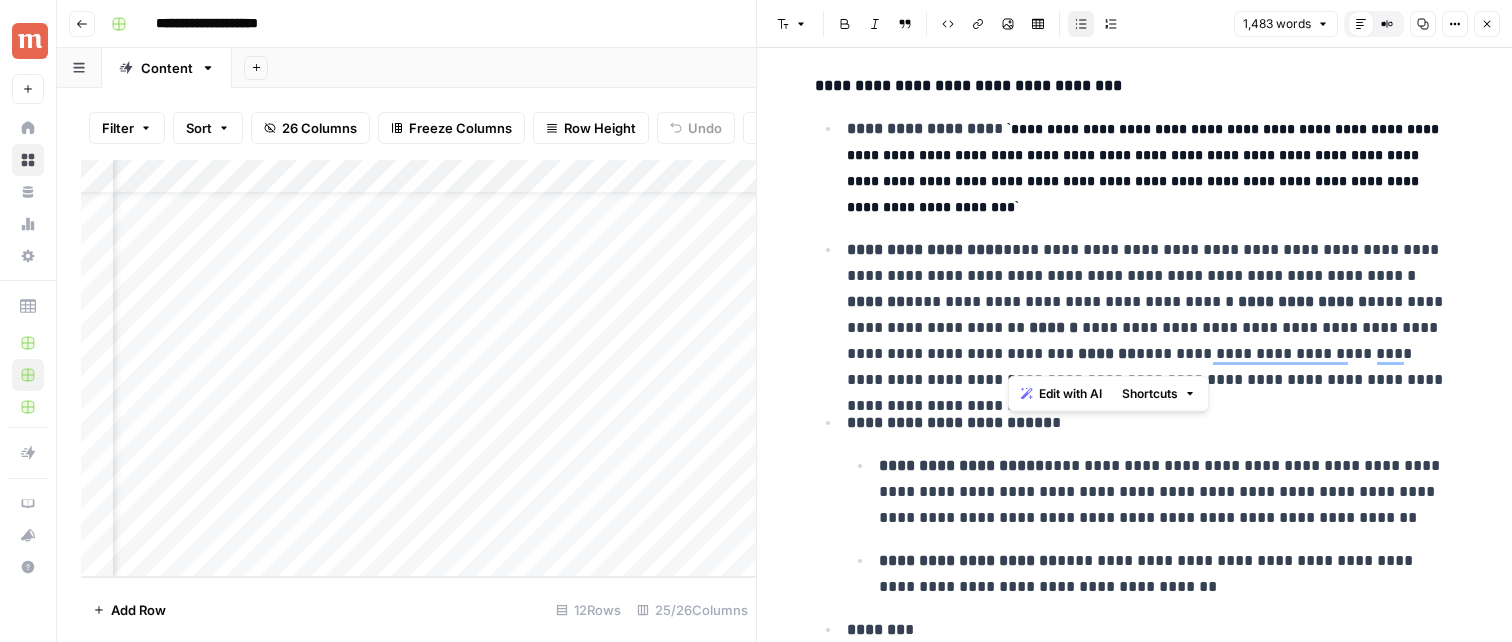 scroll, scrollTop: 3004, scrollLeft: 0, axis: vertical 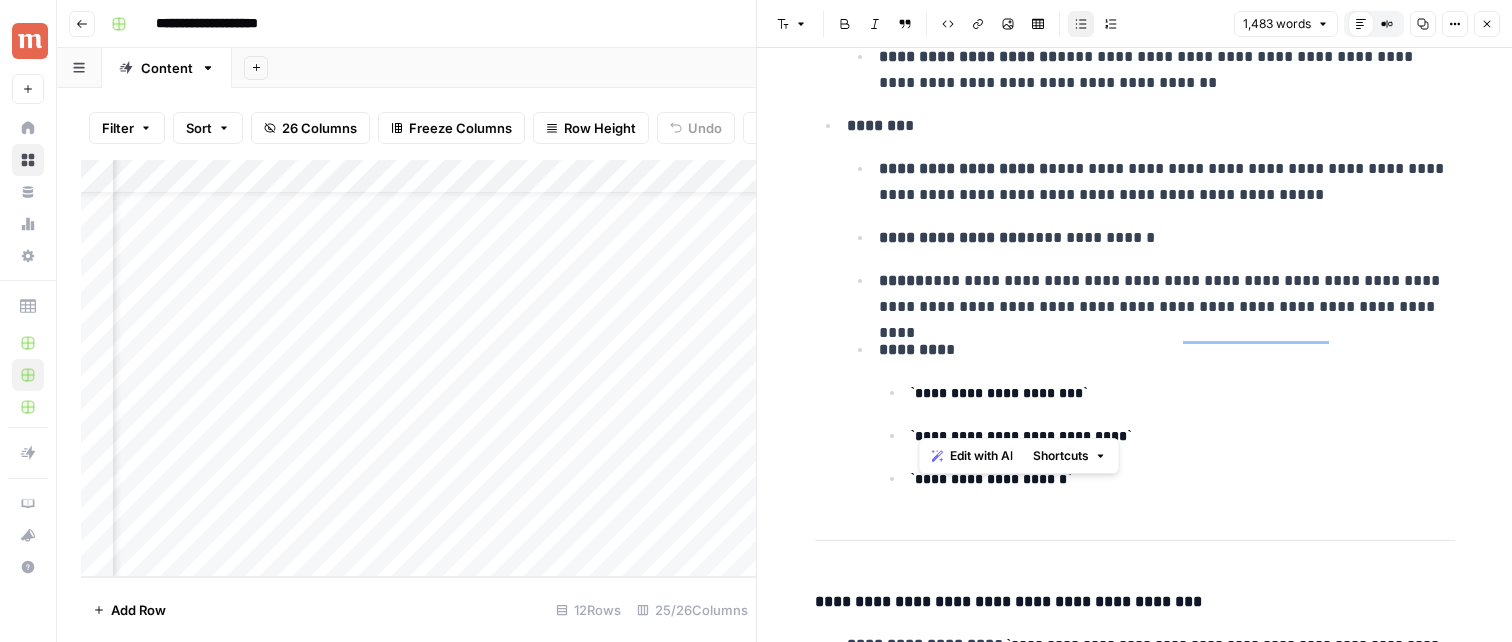 drag, startPoint x: 1105, startPoint y: 423, endPoint x: 901, endPoint y: 426, distance: 204.02206 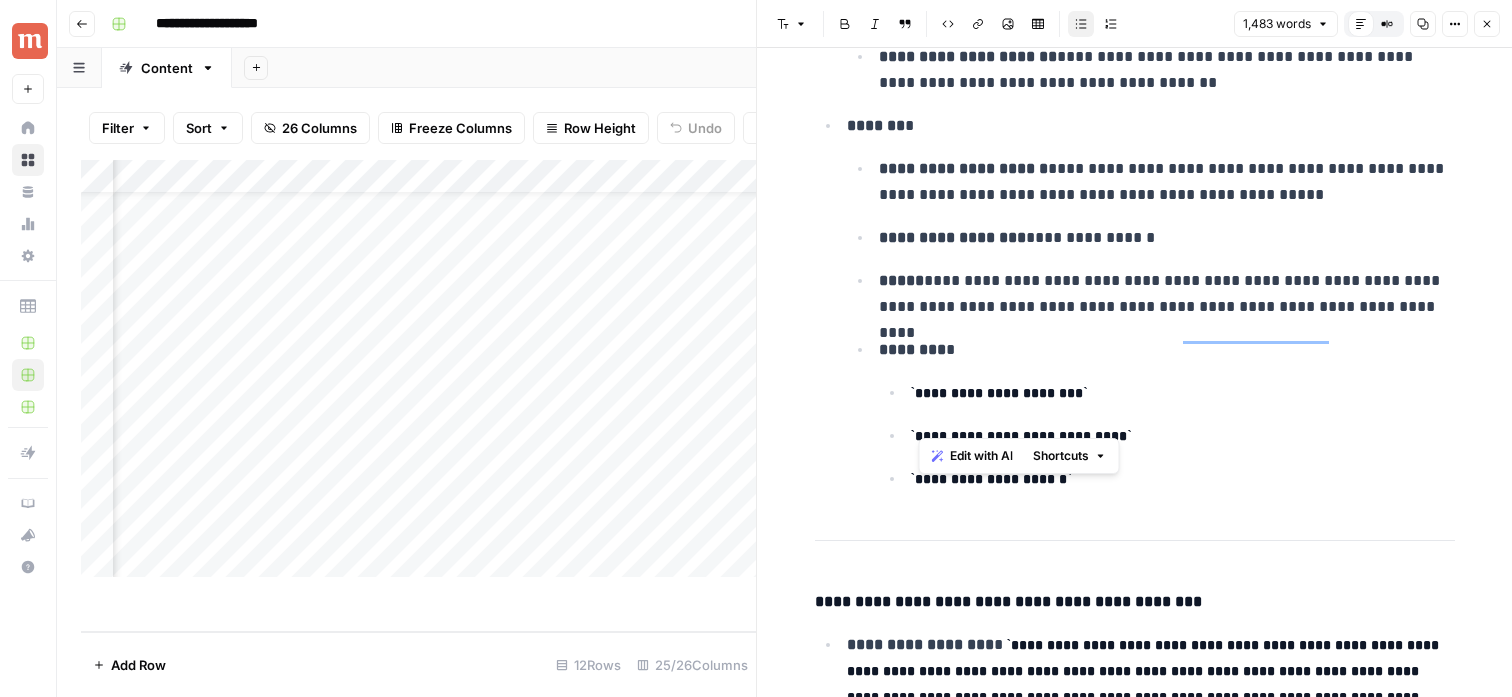 scroll, scrollTop: 2, scrollLeft: 1577, axis: both 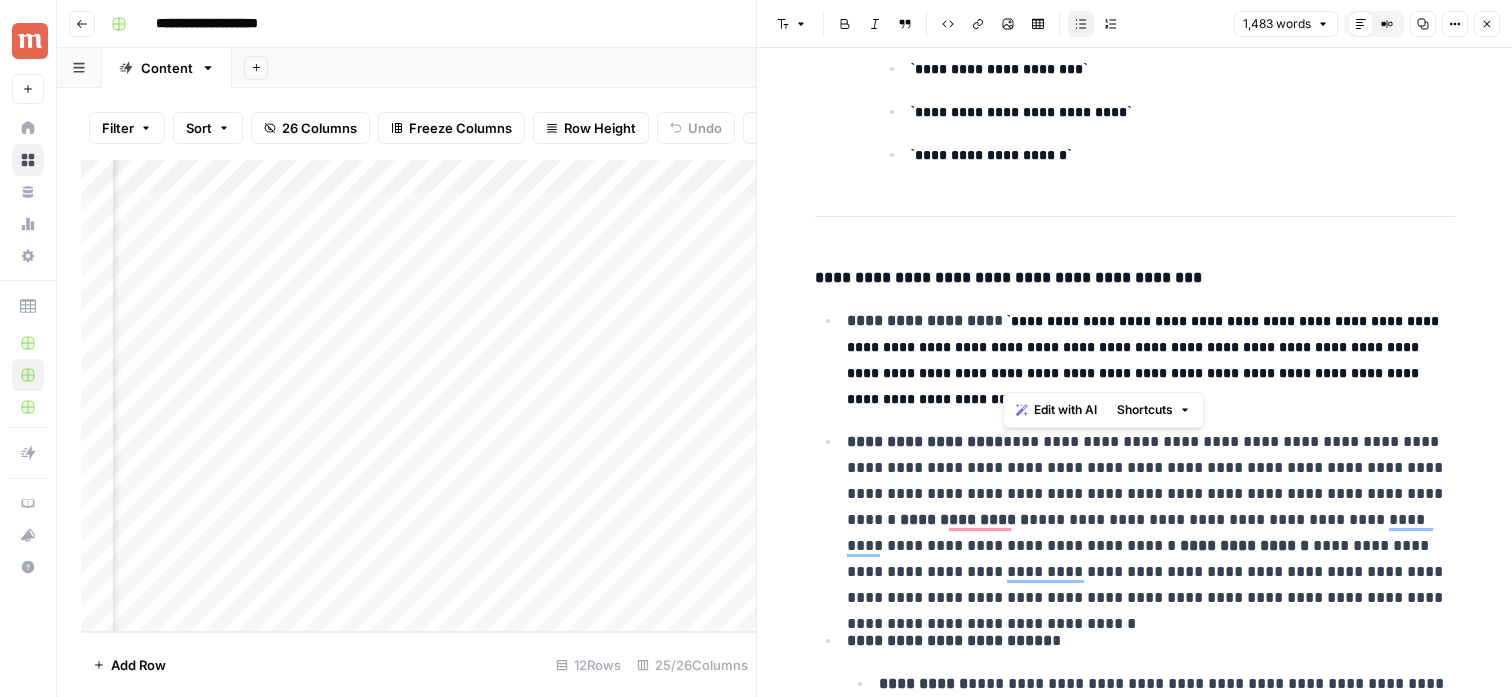 drag, startPoint x: 1003, startPoint y: 345, endPoint x: 1103, endPoint y: 386, distance: 108.078674 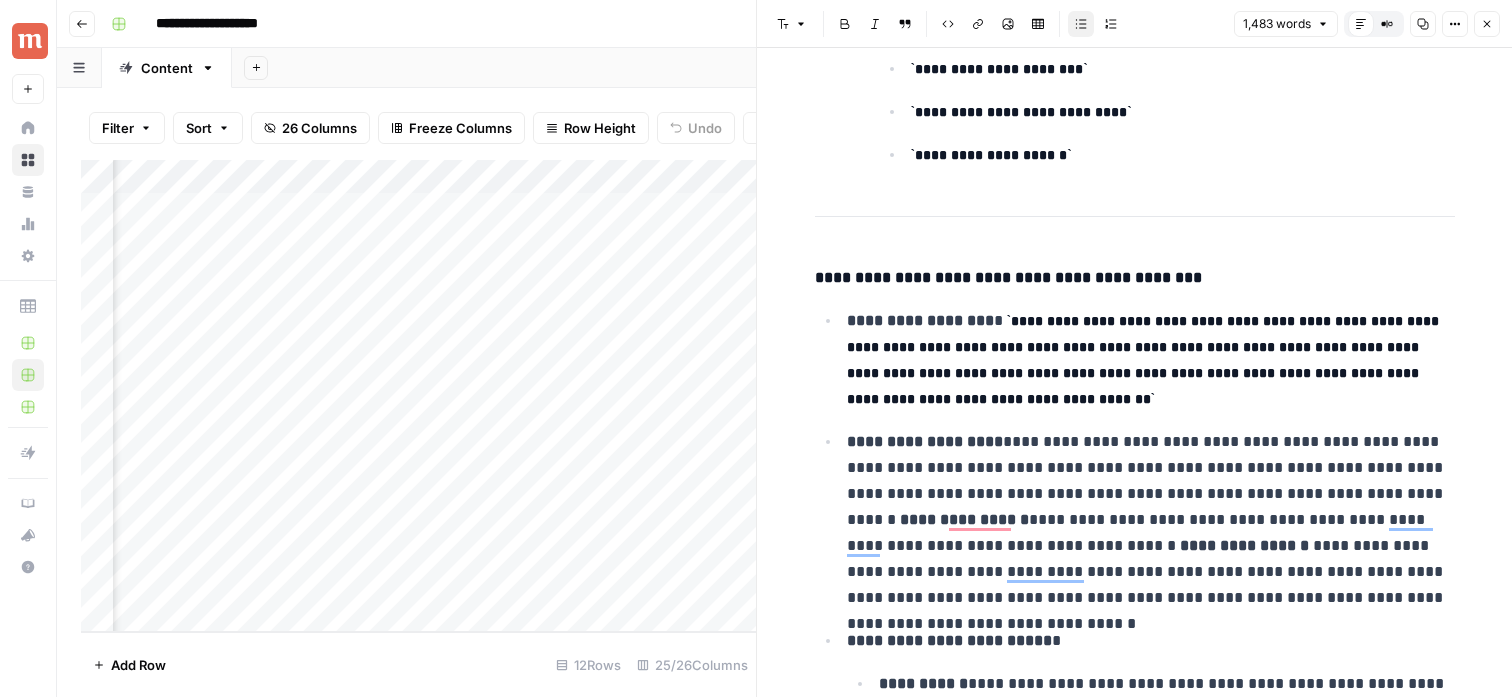click on "**********" at bounding box center [1145, 360] 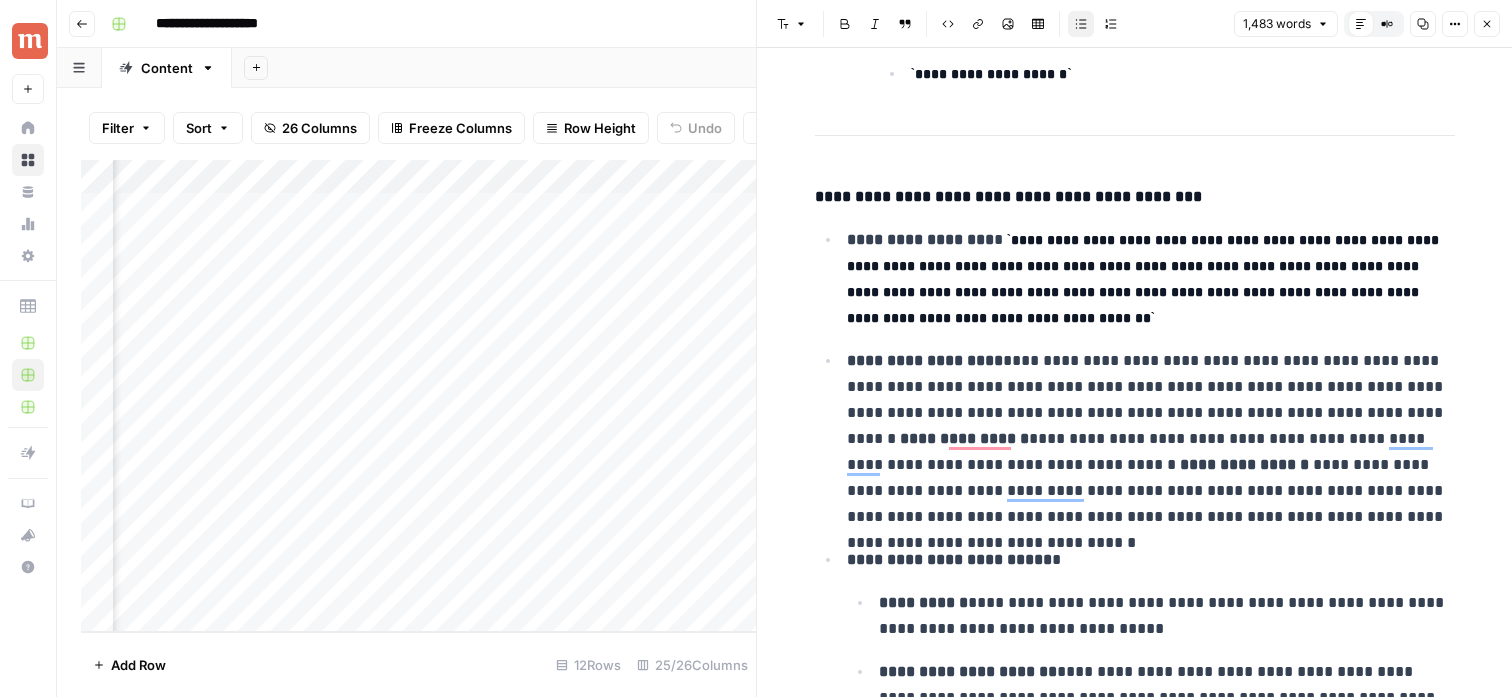 scroll, scrollTop: 3878, scrollLeft: 0, axis: vertical 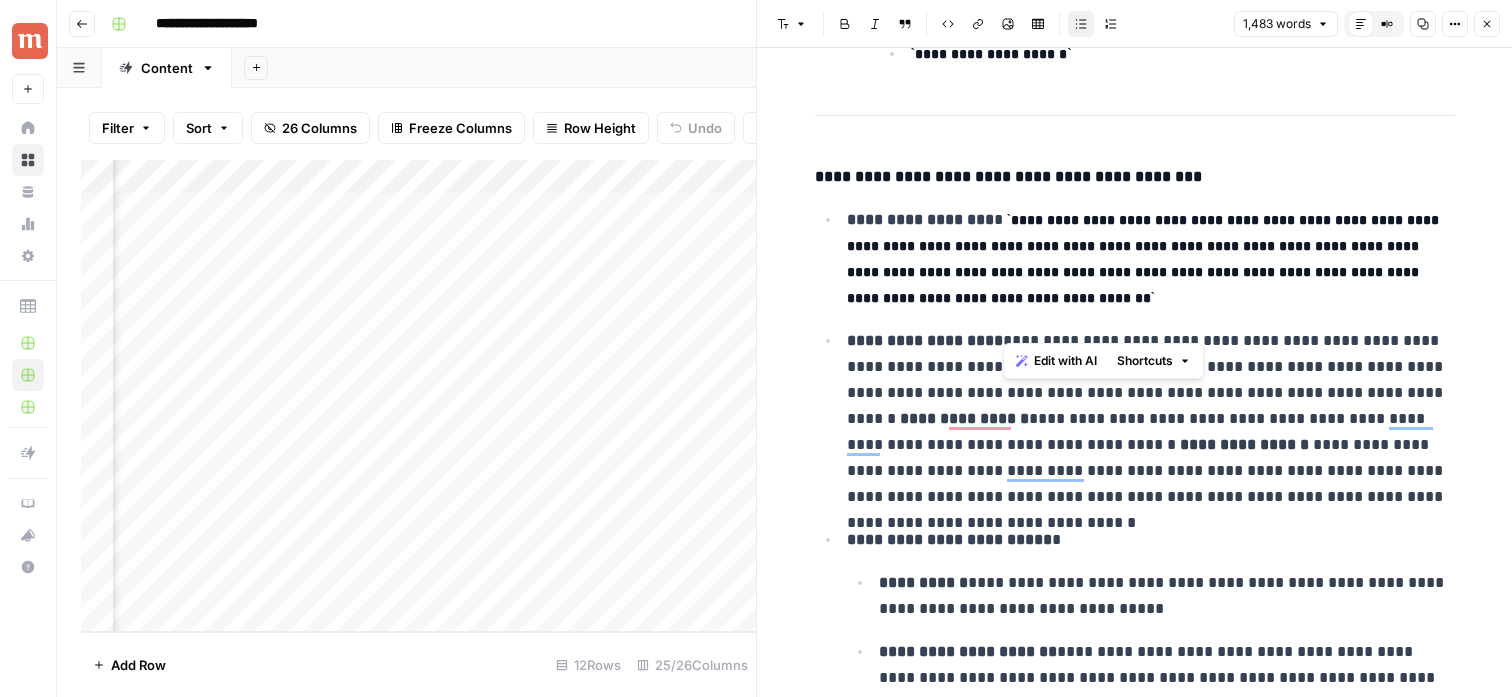 drag, startPoint x: 1003, startPoint y: 244, endPoint x: 1437, endPoint y: 319, distance: 440.43274 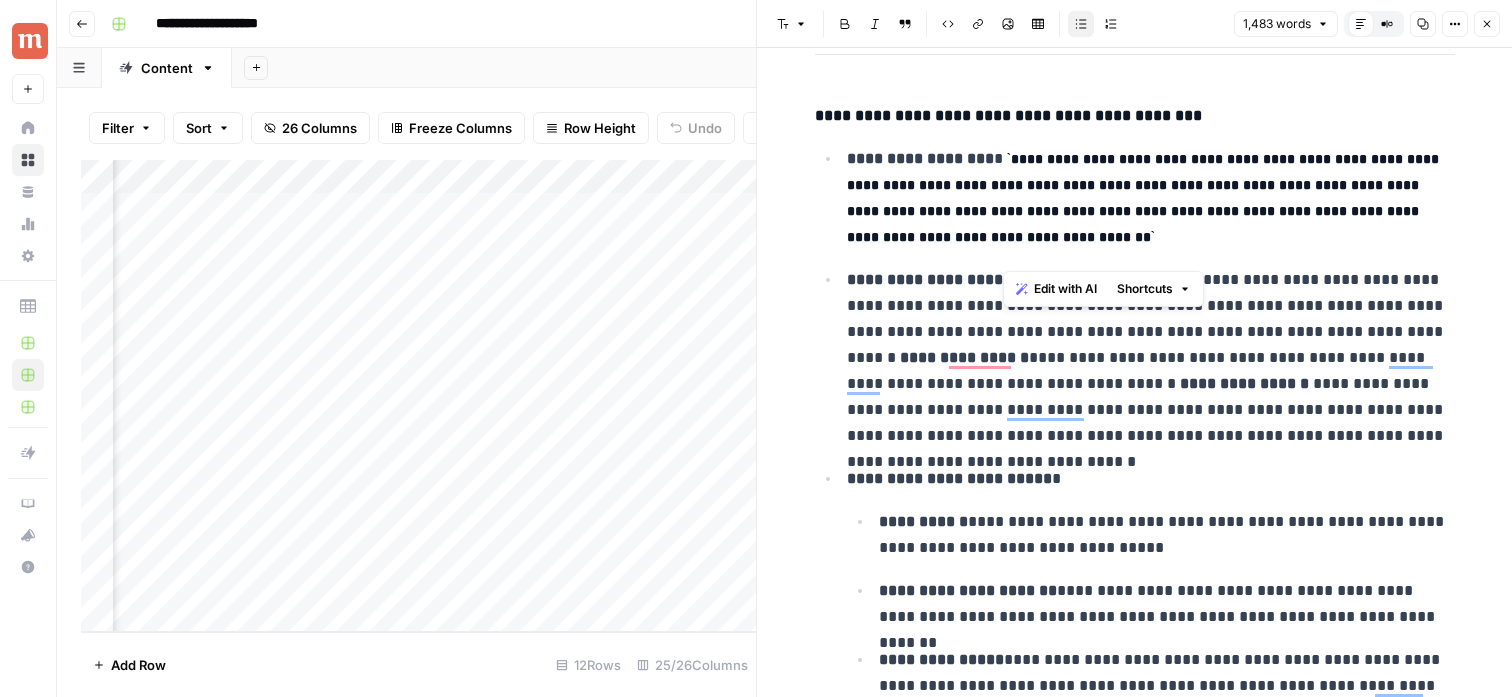 scroll, scrollTop: 3874, scrollLeft: 0, axis: vertical 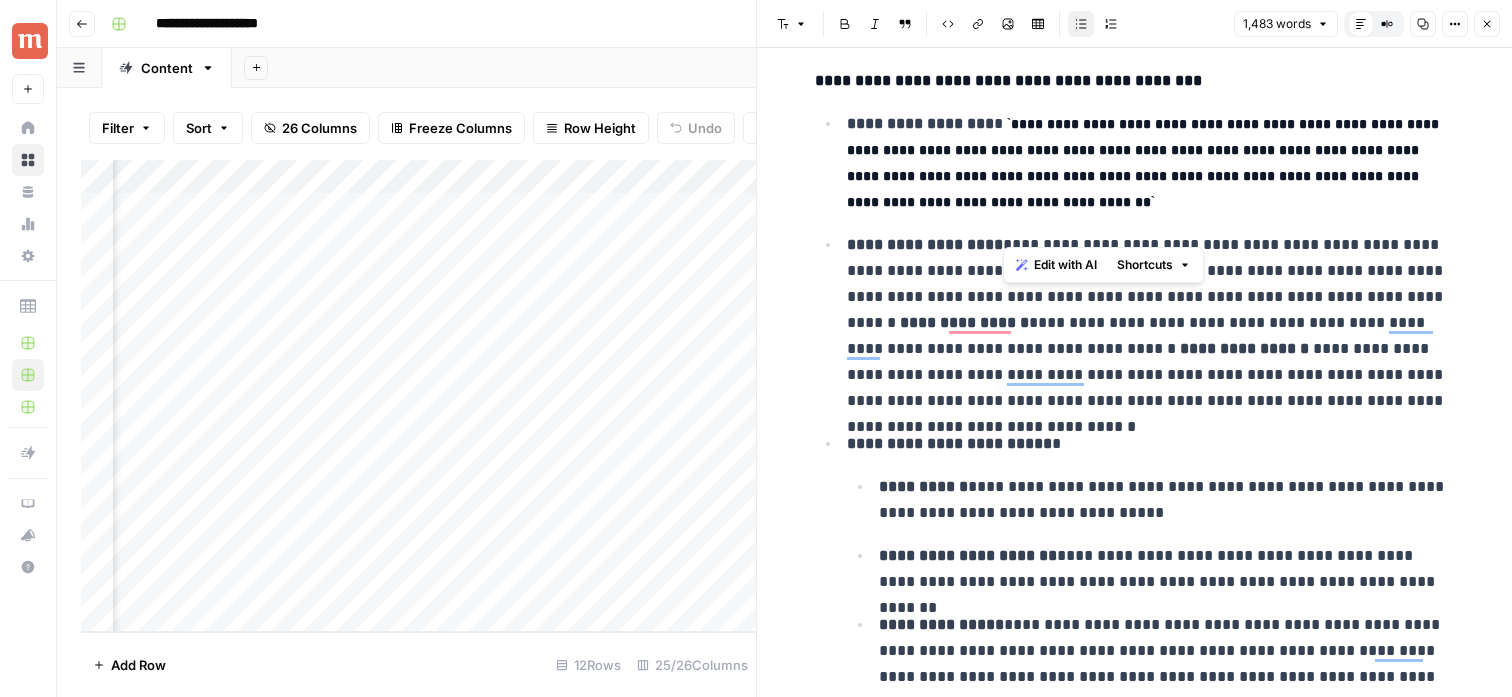 click on "**********" at bounding box center (1151, 323) 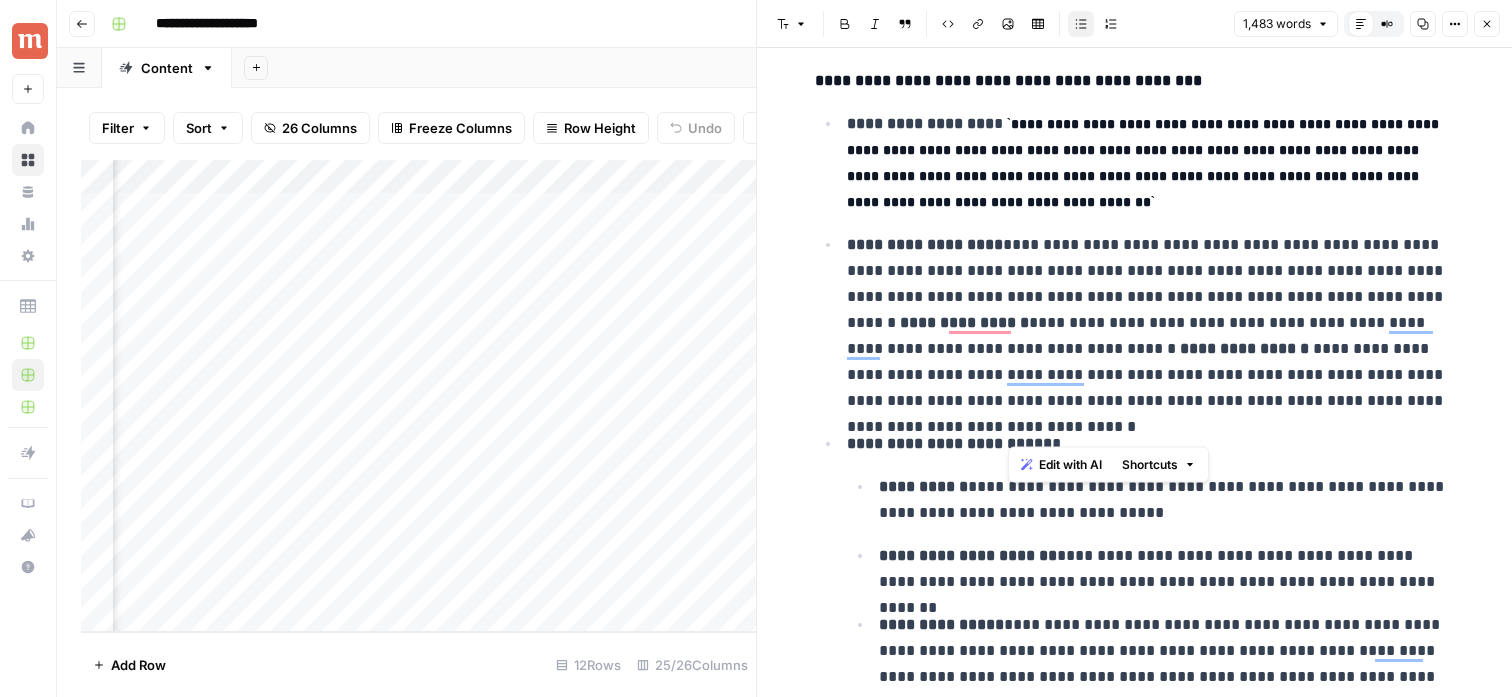 drag, startPoint x: 1009, startPoint y: 269, endPoint x: 1411, endPoint y: 433, distance: 434.16586 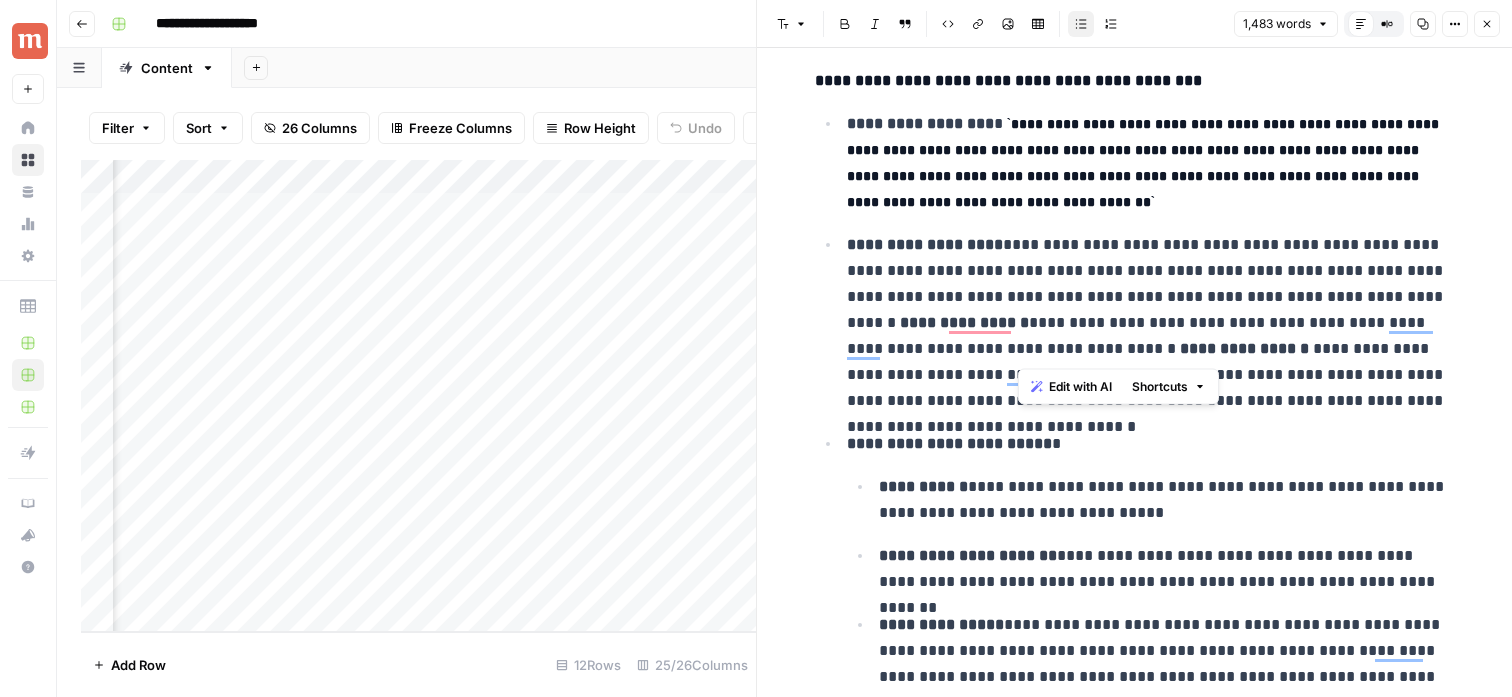 drag, startPoint x: 1013, startPoint y: 265, endPoint x: 1322, endPoint y: 384, distance: 331.12234 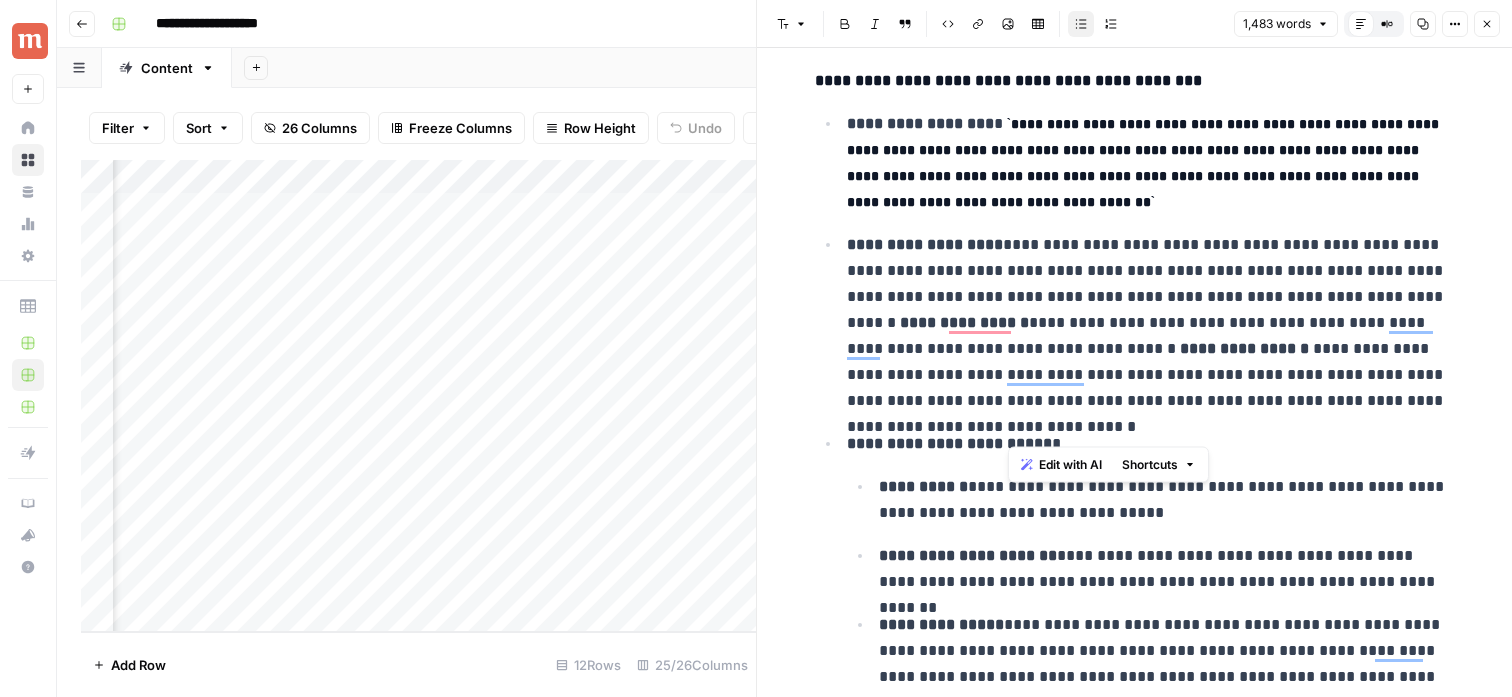 drag, startPoint x: 1320, startPoint y: 414, endPoint x: 1010, endPoint y: 271, distance: 341.39273 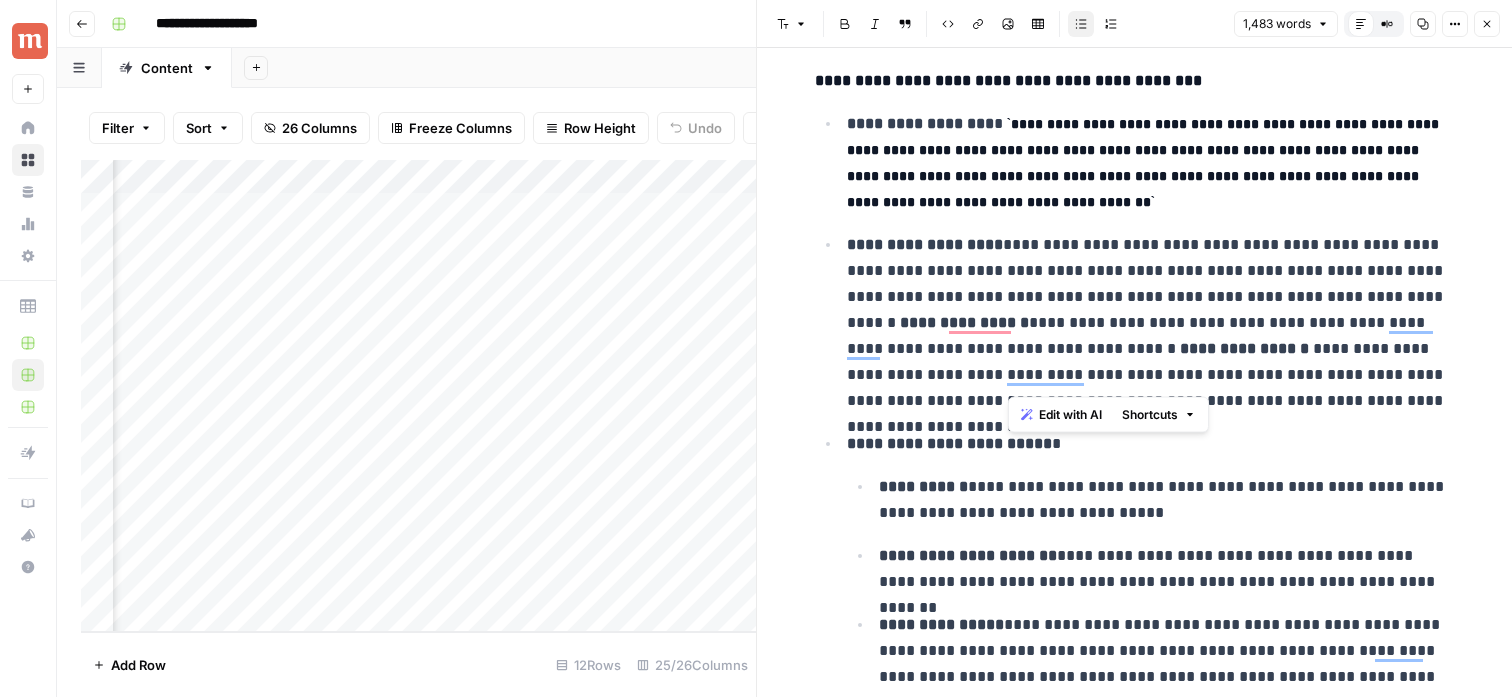 scroll, scrollTop: 4132, scrollLeft: 0, axis: vertical 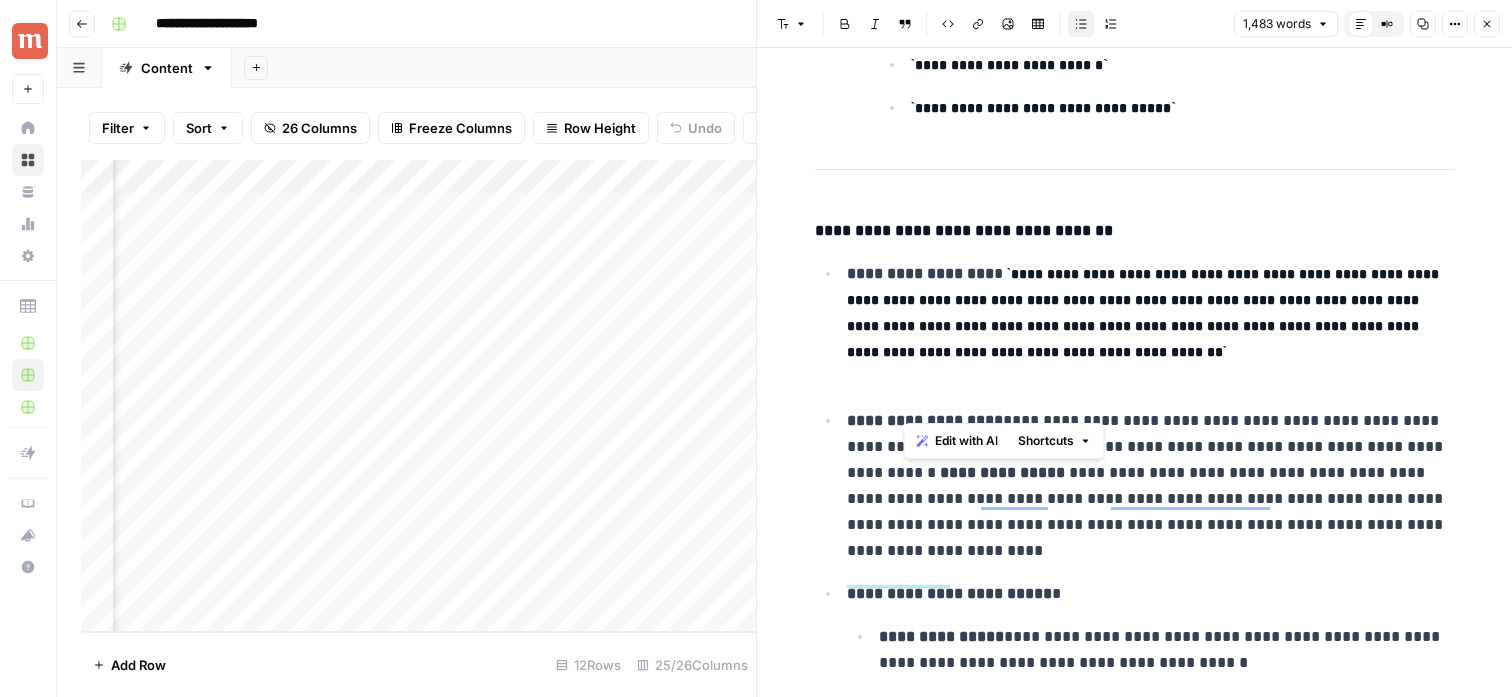 drag, startPoint x: 1000, startPoint y: 304, endPoint x: 1002, endPoint y: 394, distance: 90.02222 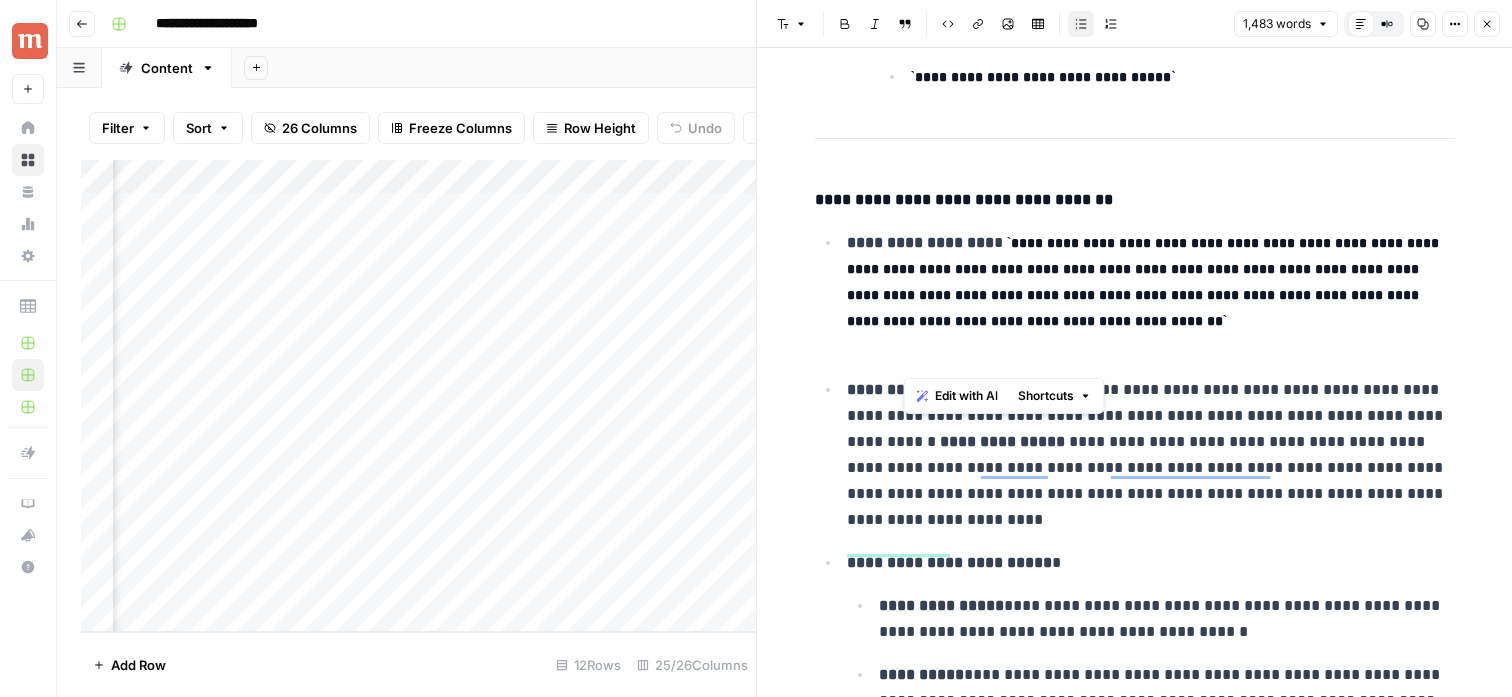 scroll, scrollTop: 4933, scrollLeft: 0, axis: vertical 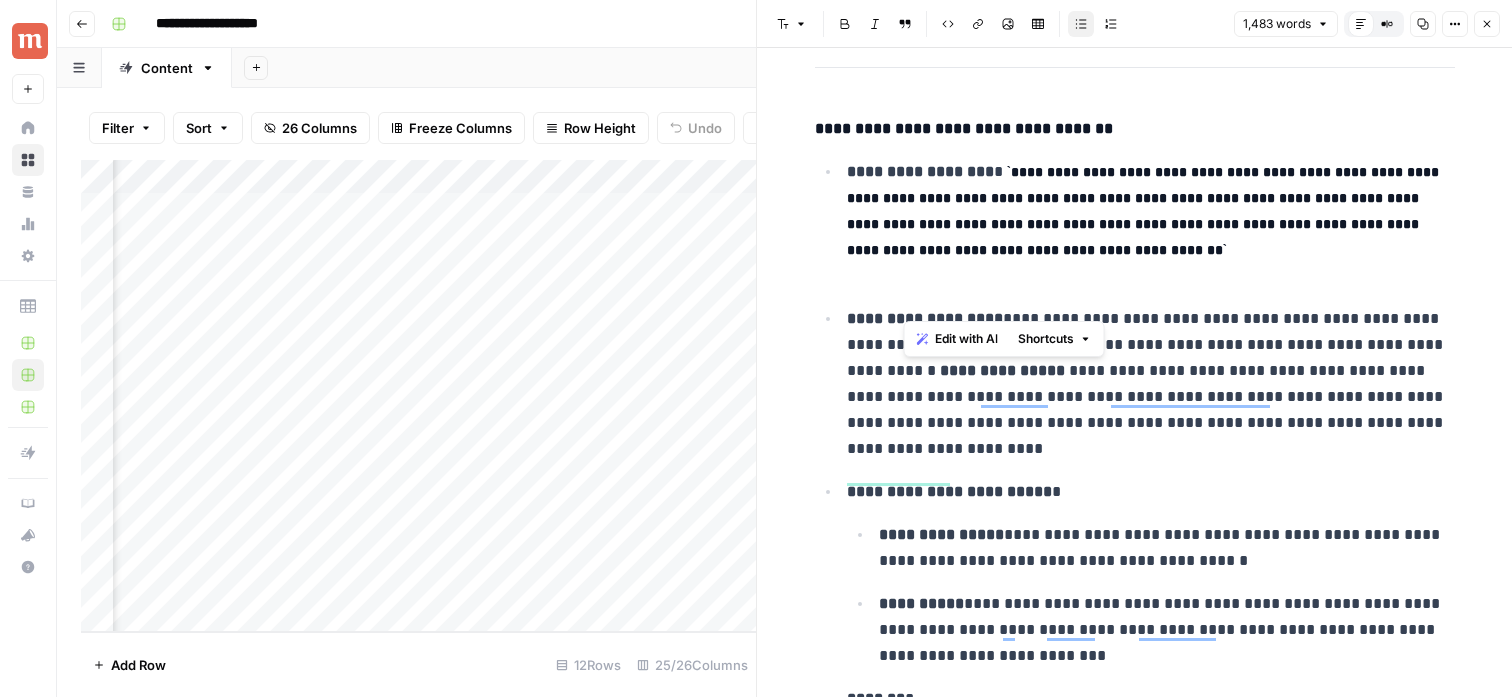 click on "**********" at bounding box center [1151, 384] 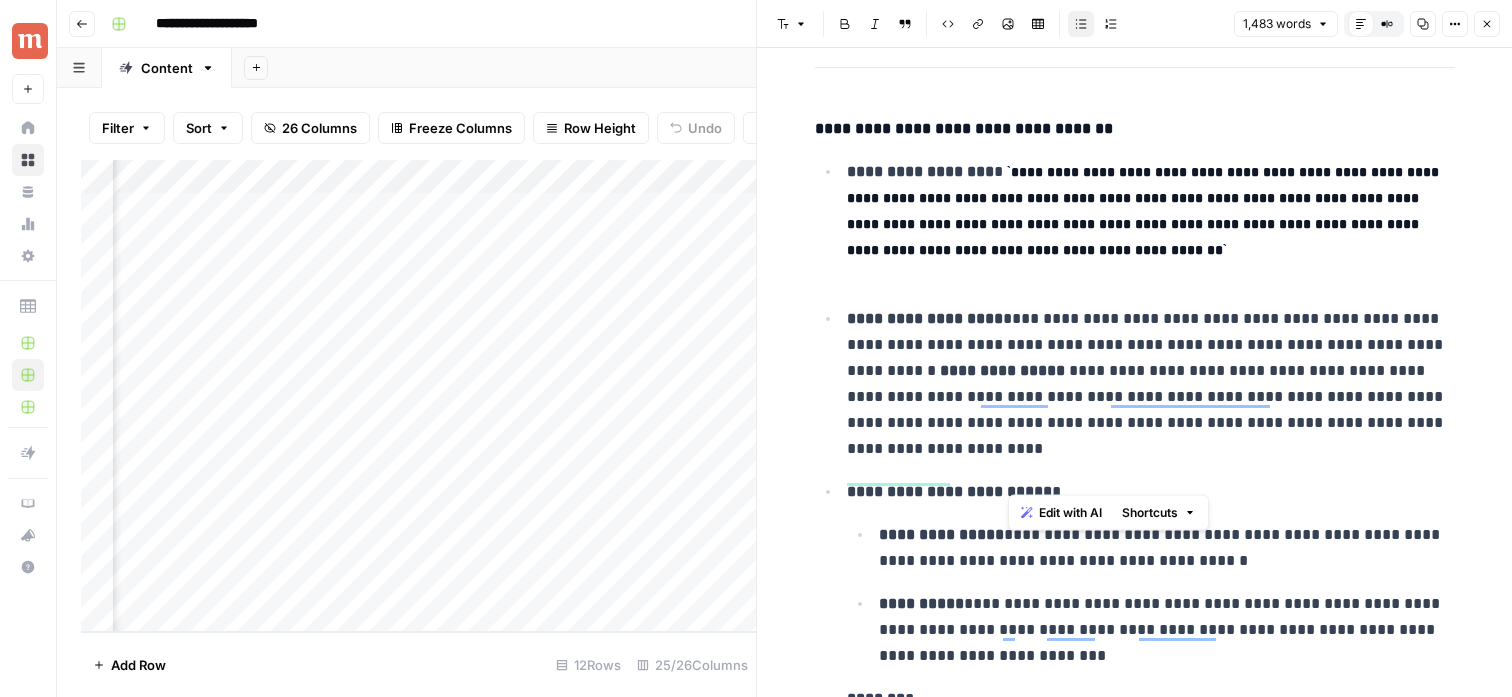 drag, startPoint x: 1011, startPoint y: 344, endPoint x: 1050, endPoint y: 469, distance: 130.94273 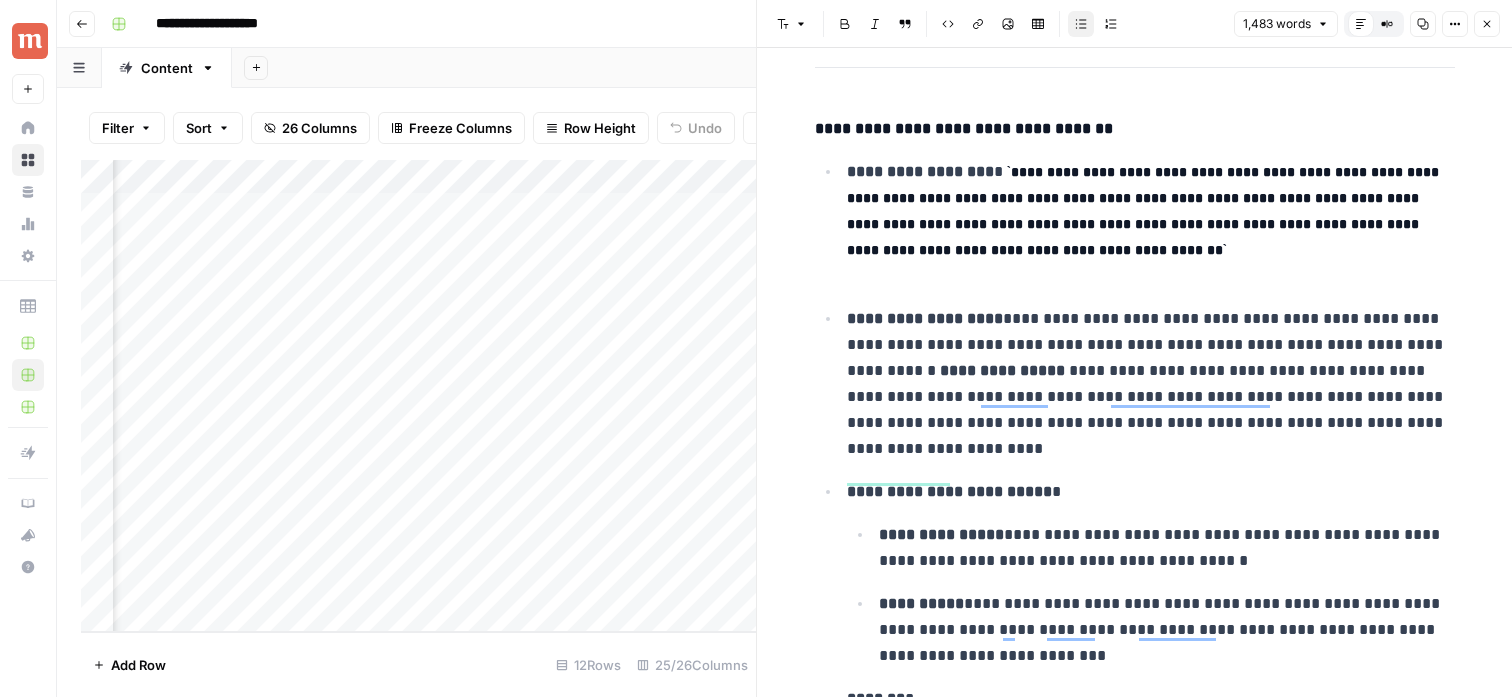 scroll, scrollTop: 5021, scrollLeft: 0, axis: vertical 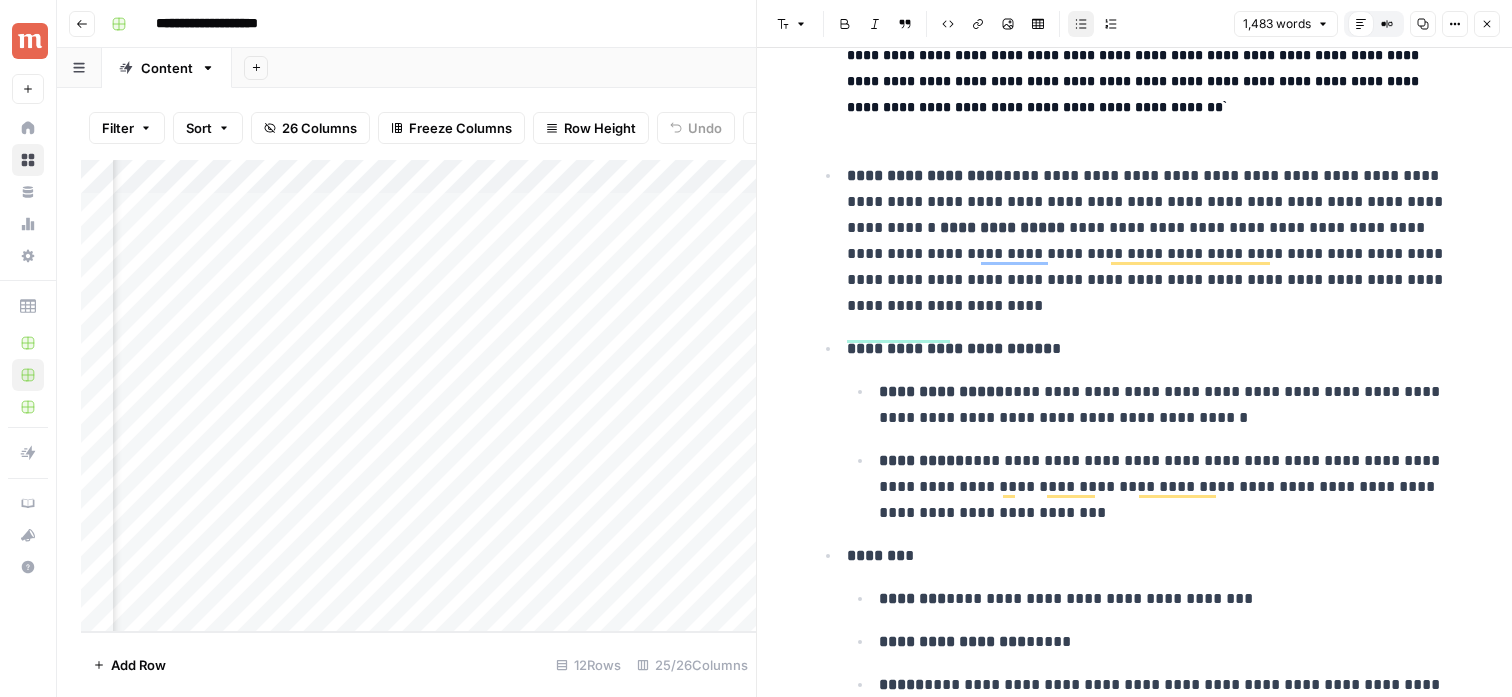 click on "**********" at bounding box center (1151, 241) 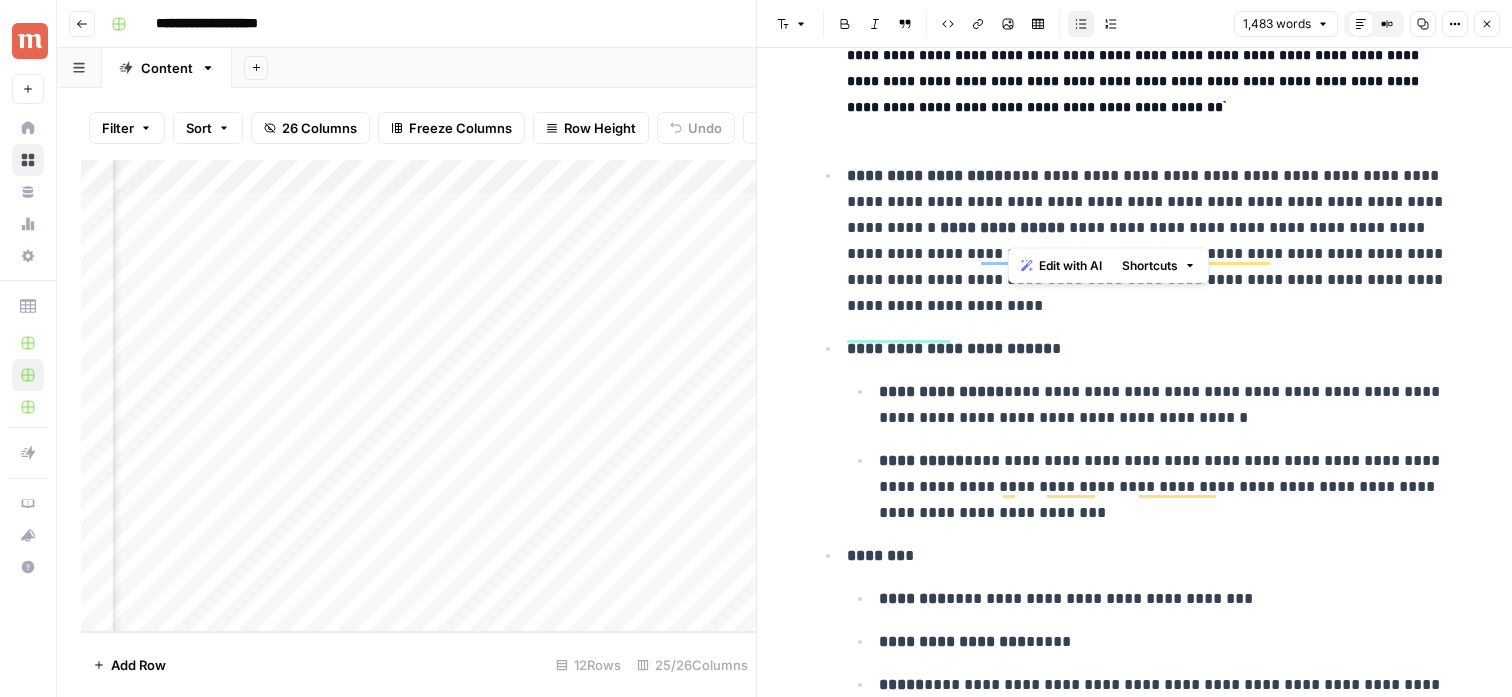 drag, startPoint x: 1010, startPoint y: 200, endPoint x: 1076, endPoint y: 233, distance: 73.790245 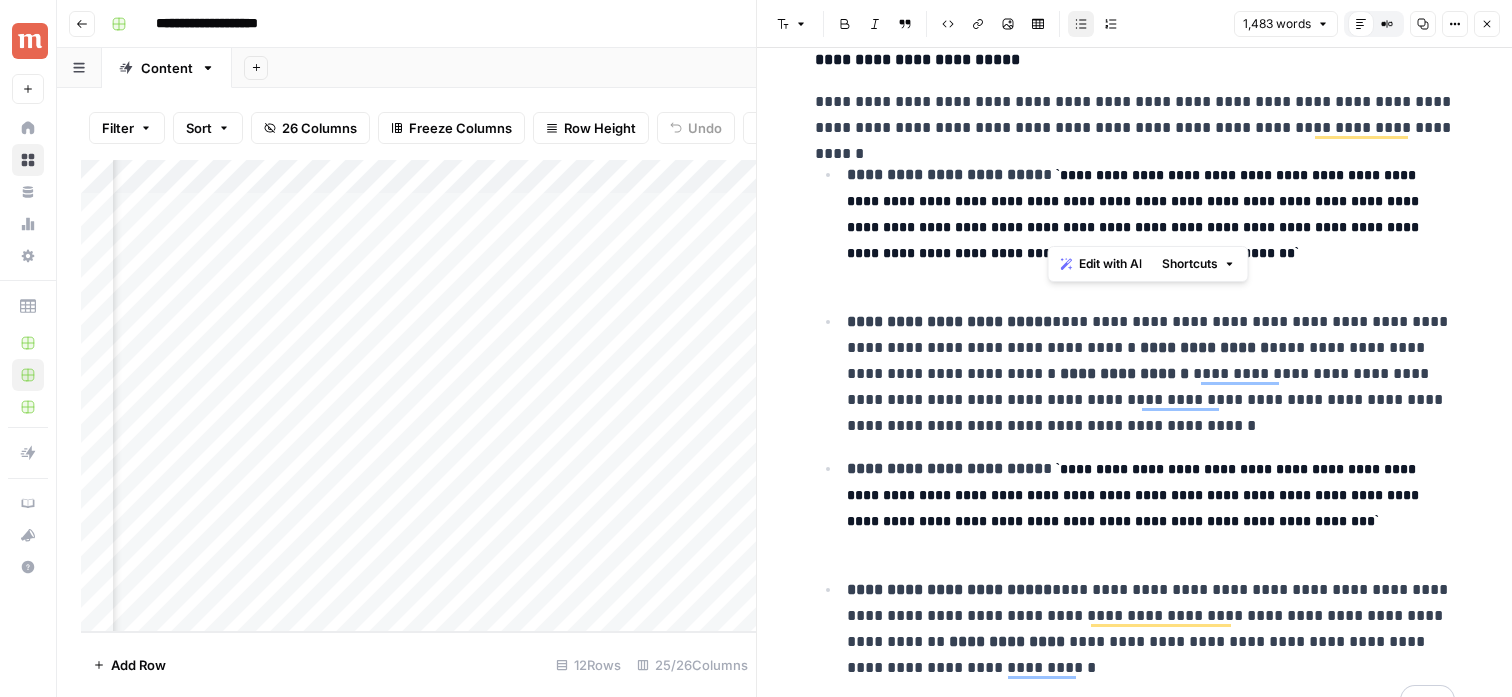 drag, startPoint x: 1045, startPoint y: 171, endPoint x: 1058, endPoint y: 216, distance: 46.840153 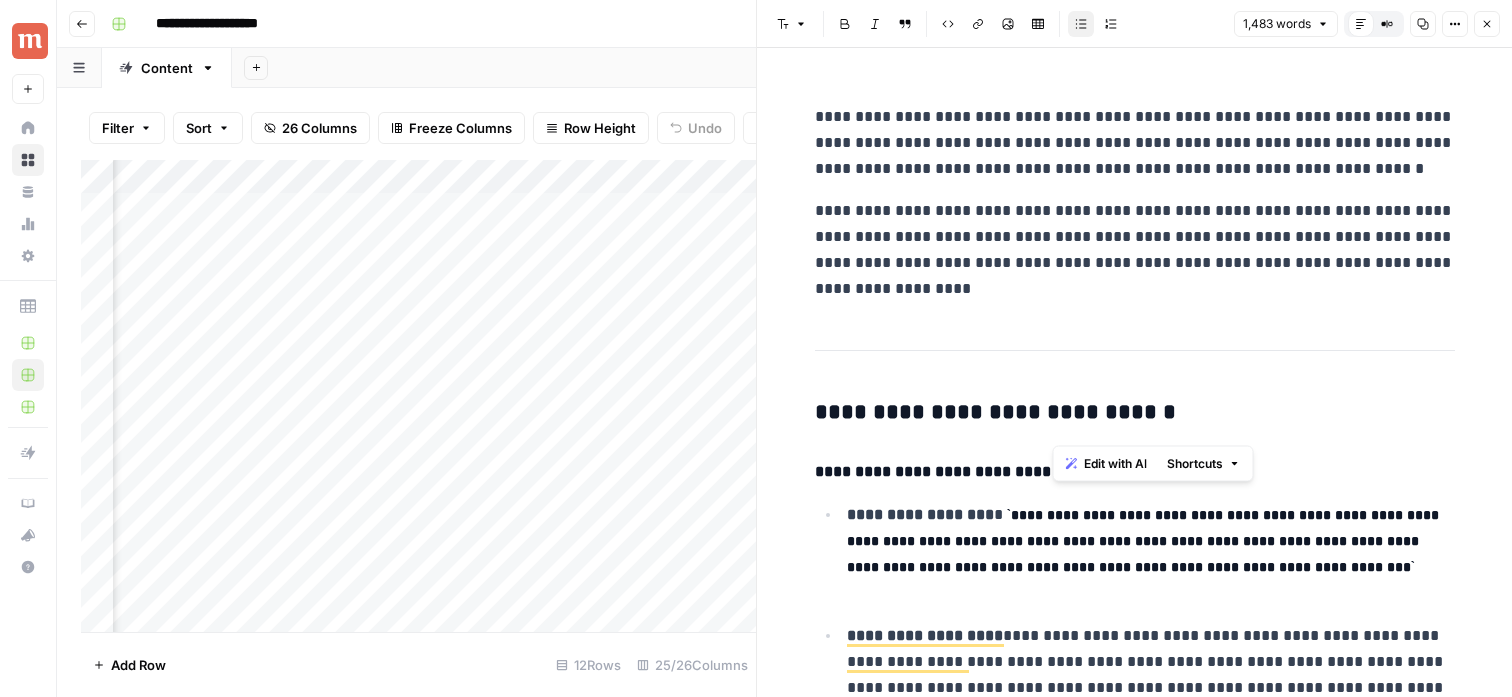 scroll, scrollTop: 0, scrollLeft: 0, axis: both 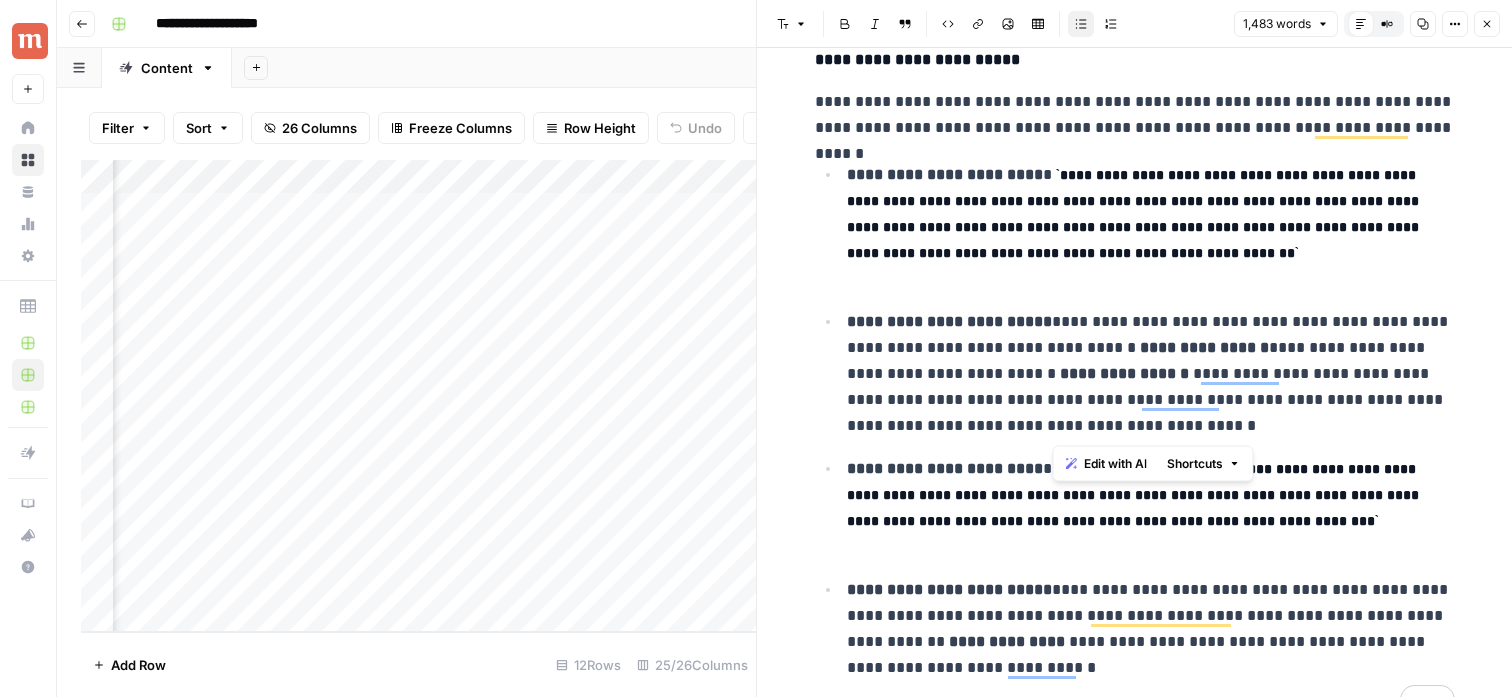 click on "**********" at bounding box center (1135, 495) 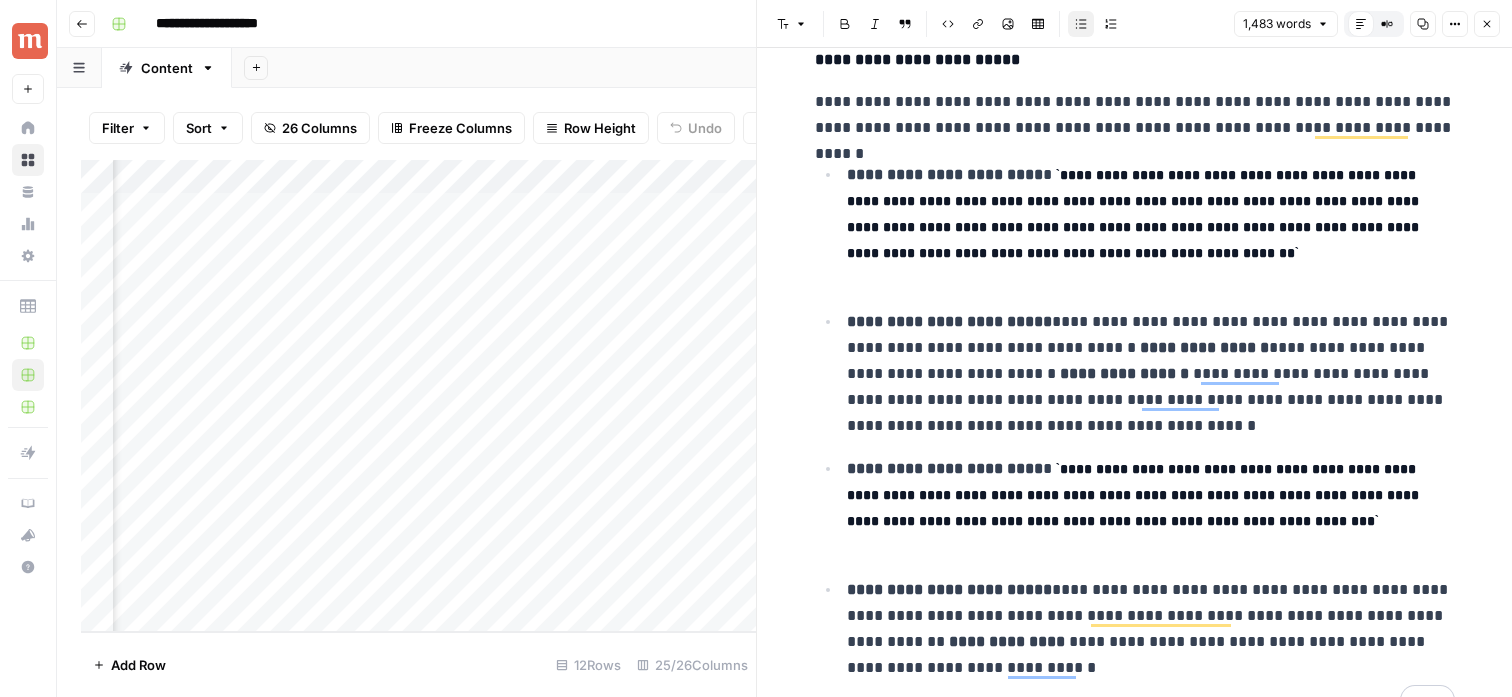 click on "**********" at bounding box center [1135, 495] 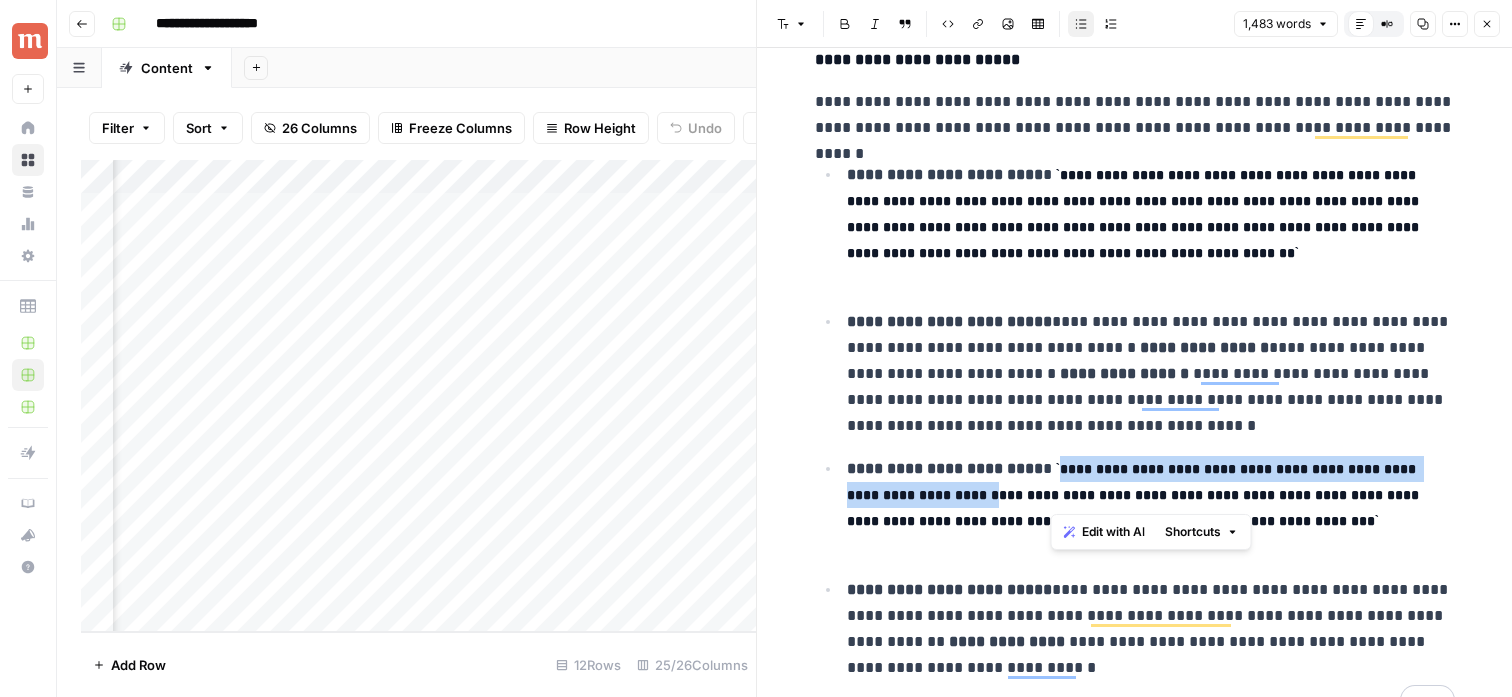 drag, startPoint x: 1049, startPoint y: 471, endPoint x: 1067, endPoint y: 496, distance: 30.805843 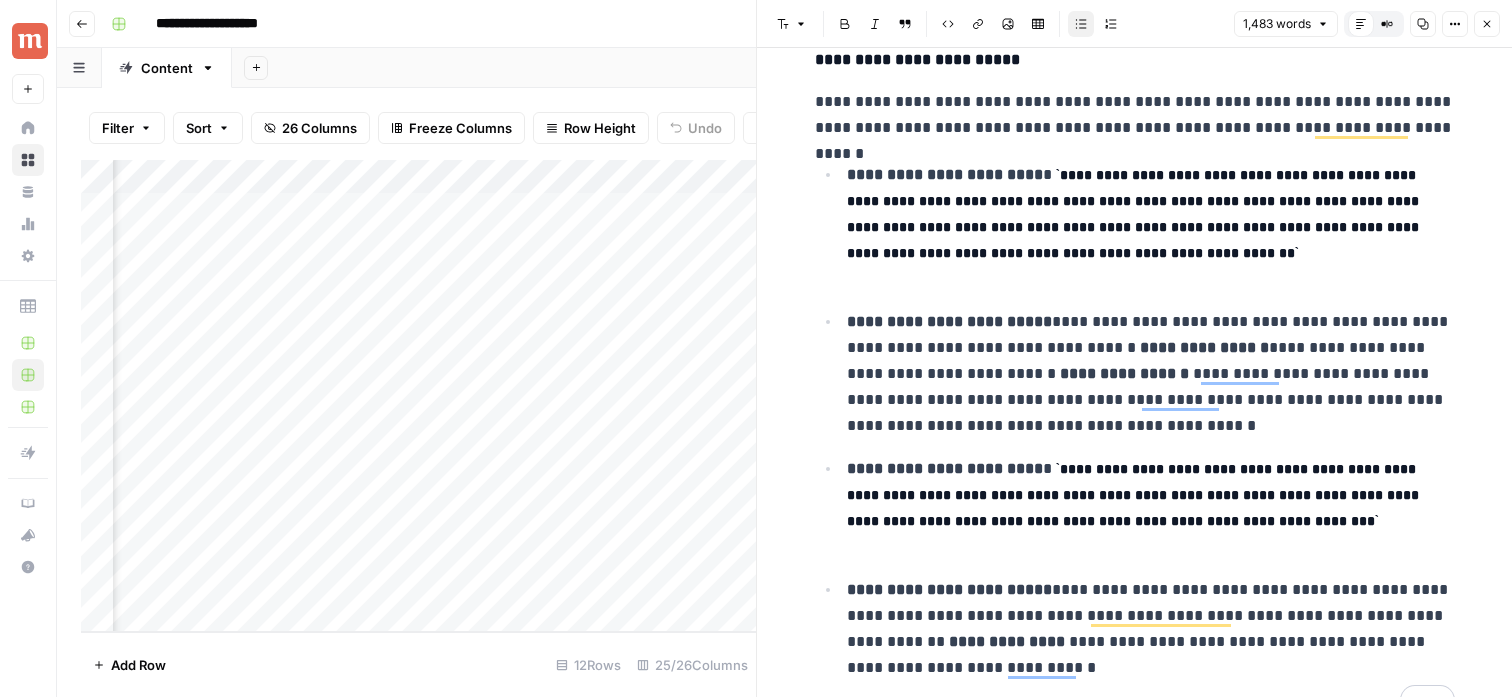 click on "**********" at bounding box center [1151, 629] 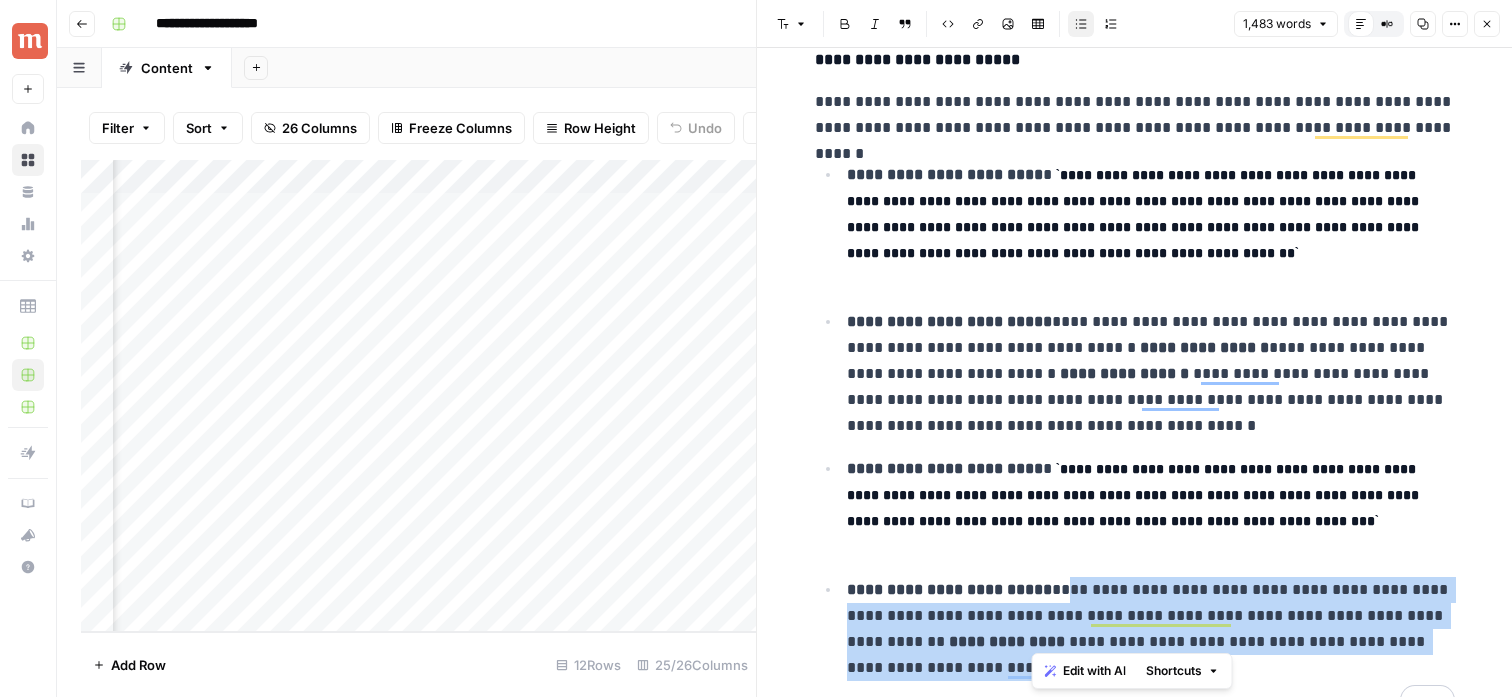 drag, startPoint x: 1056, startPoint y: 588, endPoint x: 1049, endPoint y: 667, distance: 79.30952 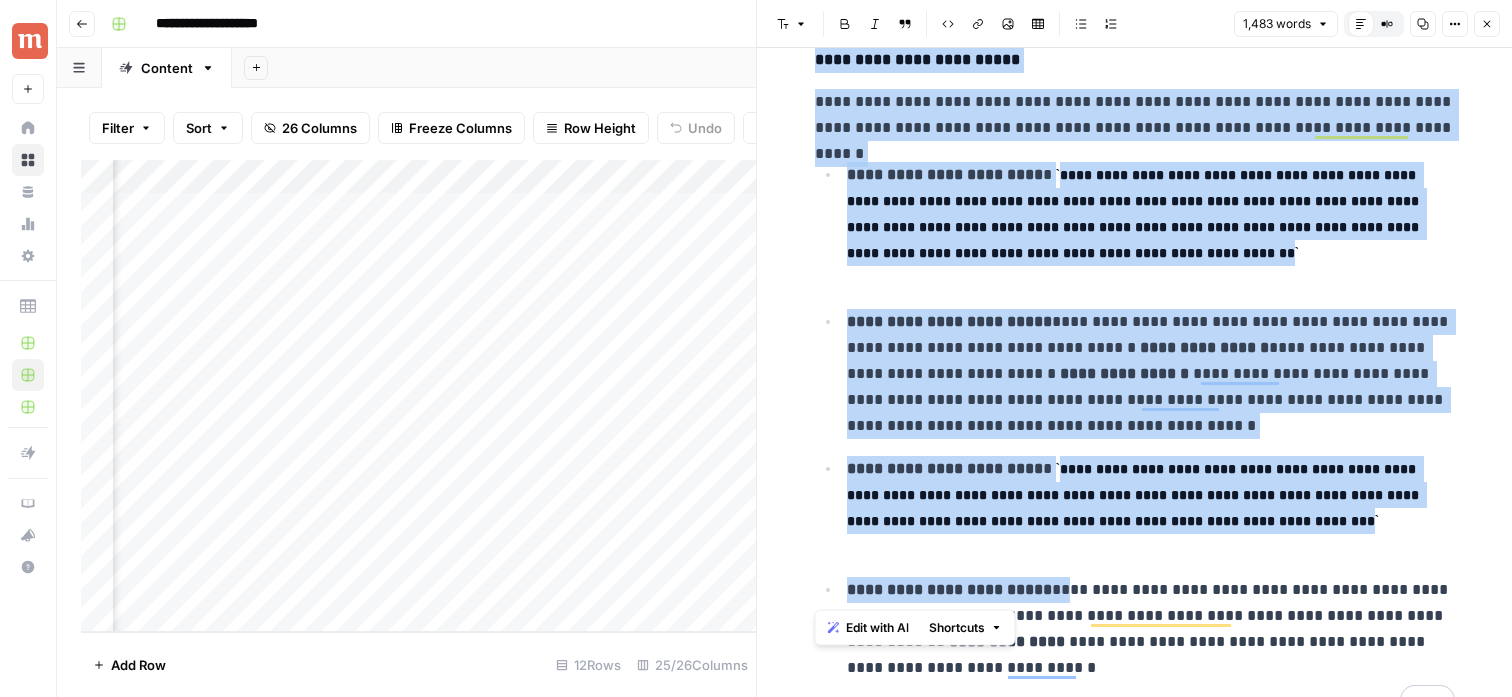 copy on "**********" 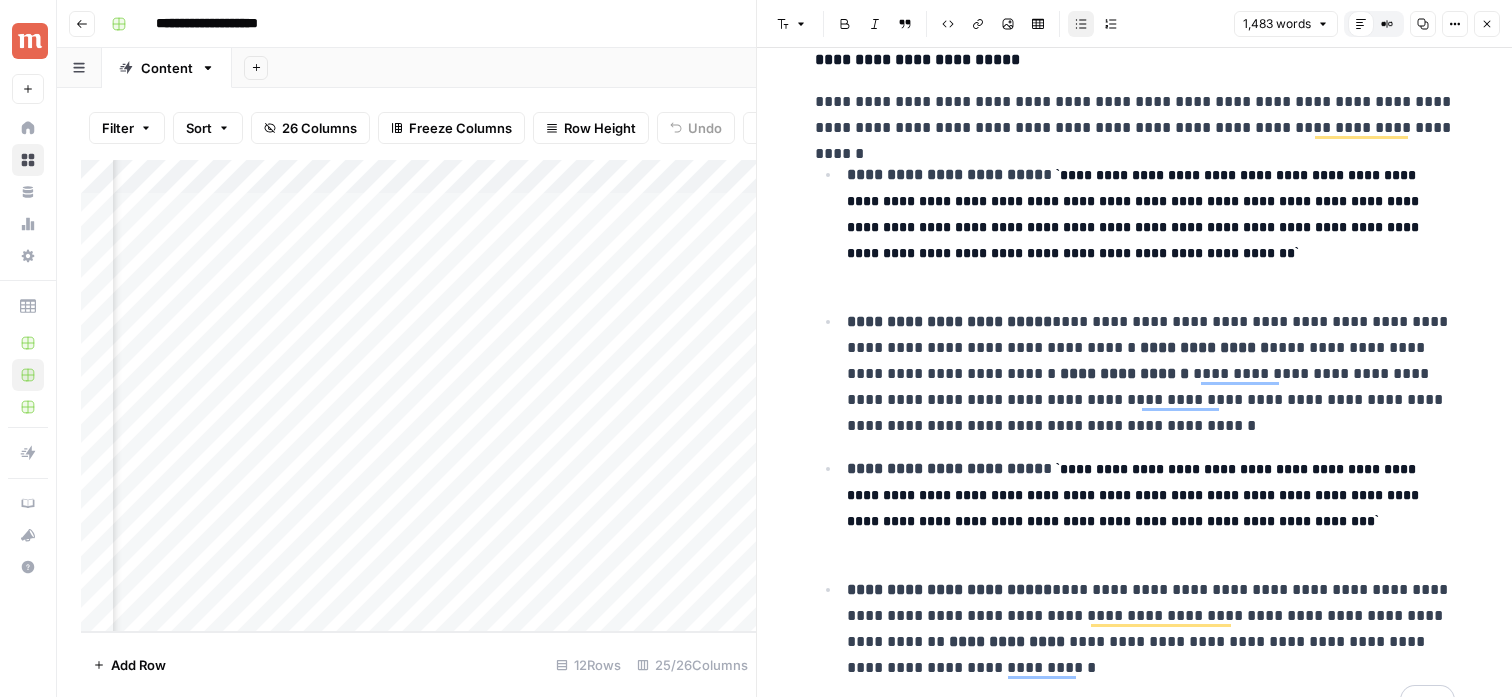 click on "**********" at bounding box center [1151, 629] 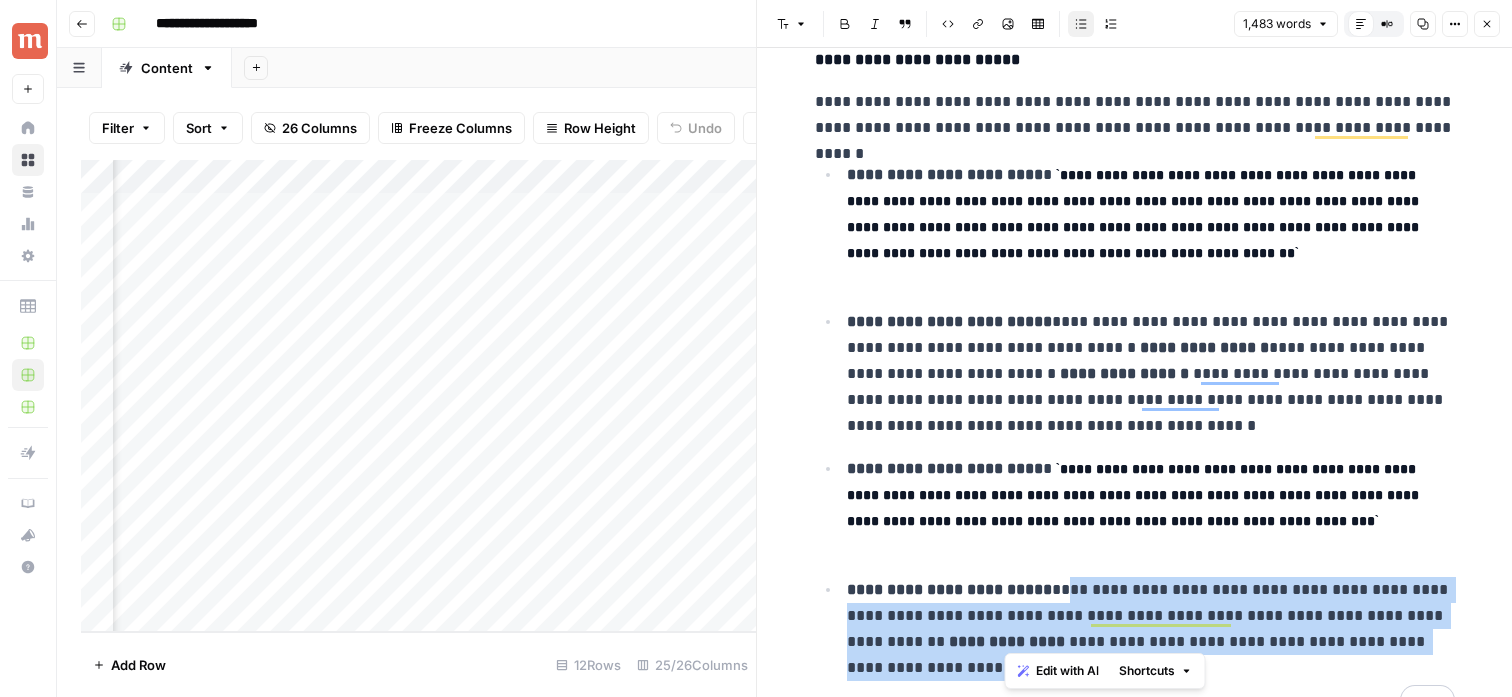 drag, startPoint x: 1059, startPoint y: 588, endPoint x: 1000, endPoint y: 664, distance: 96.2133 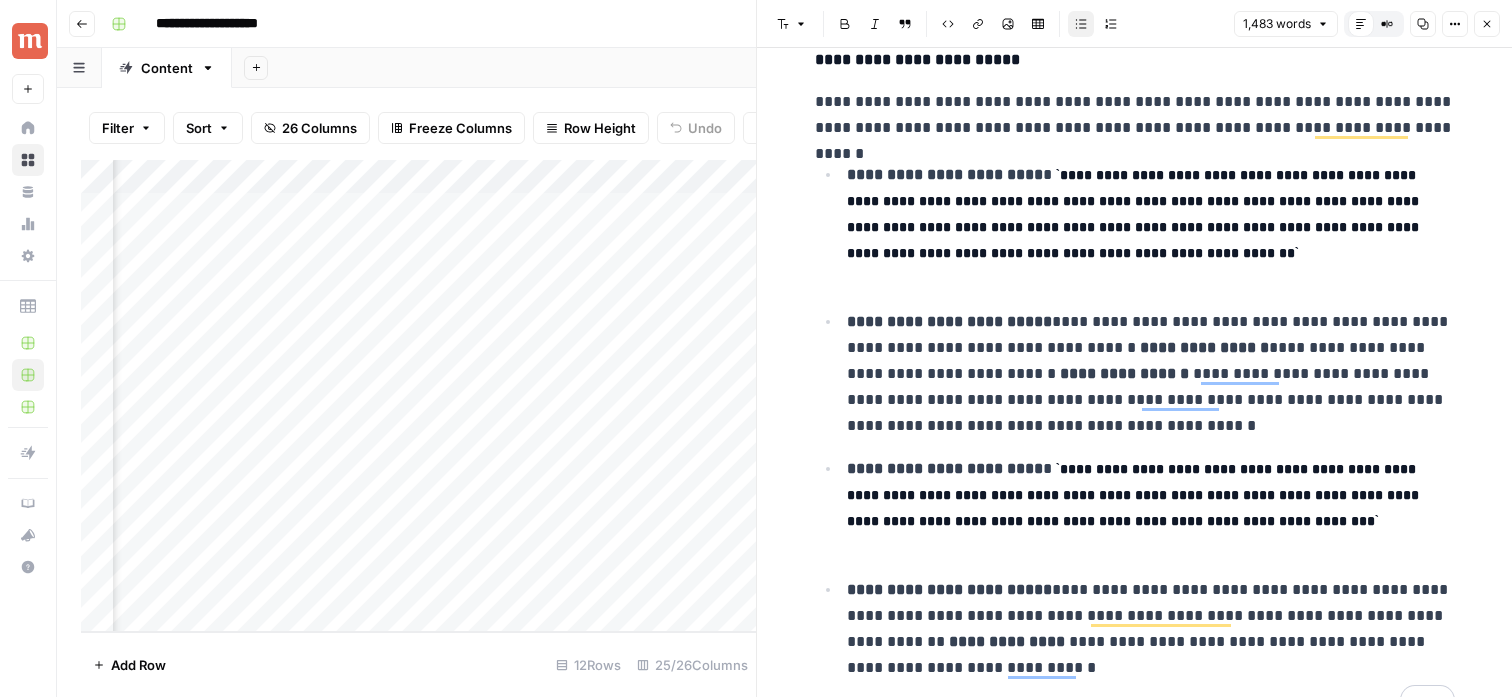 click on "**********" at bounding box center (1151, 374) 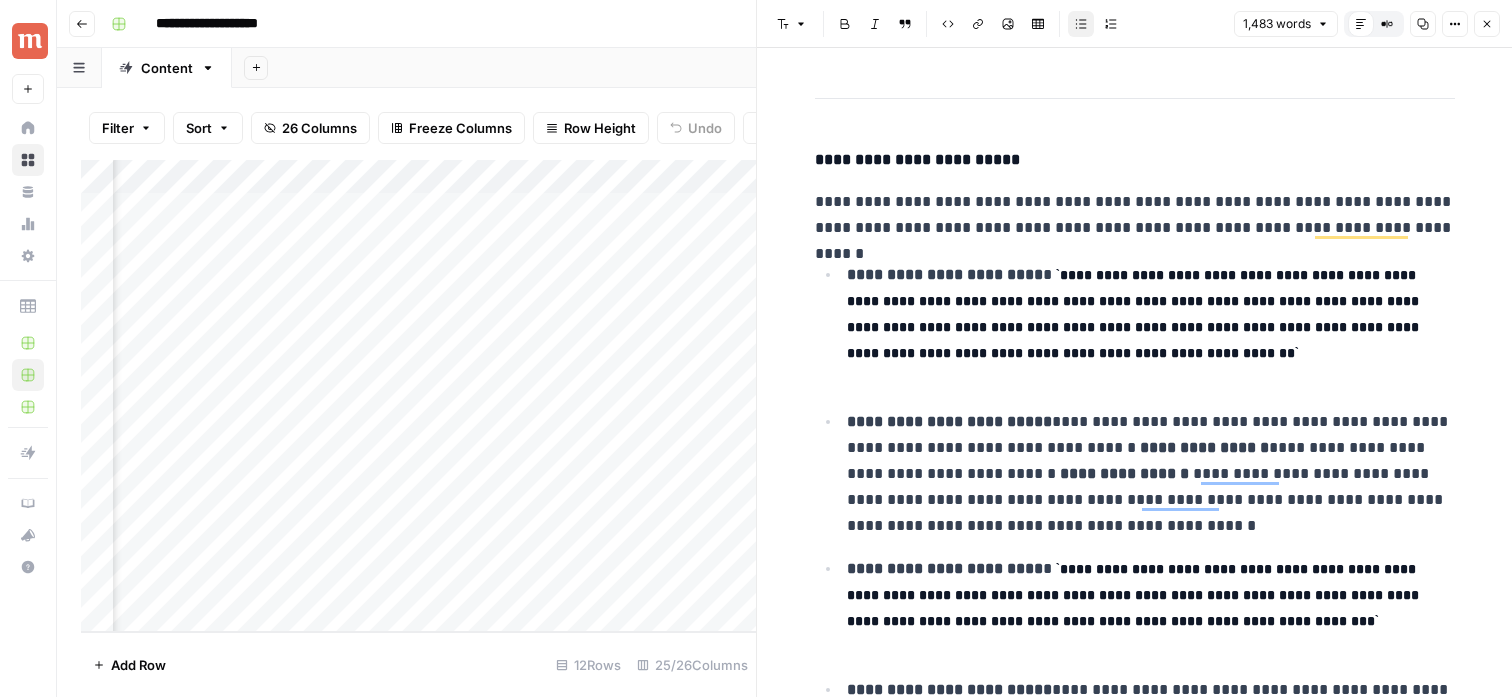 scroll, scrollTop: 5728, scrollLeft: 0, axis: vertical 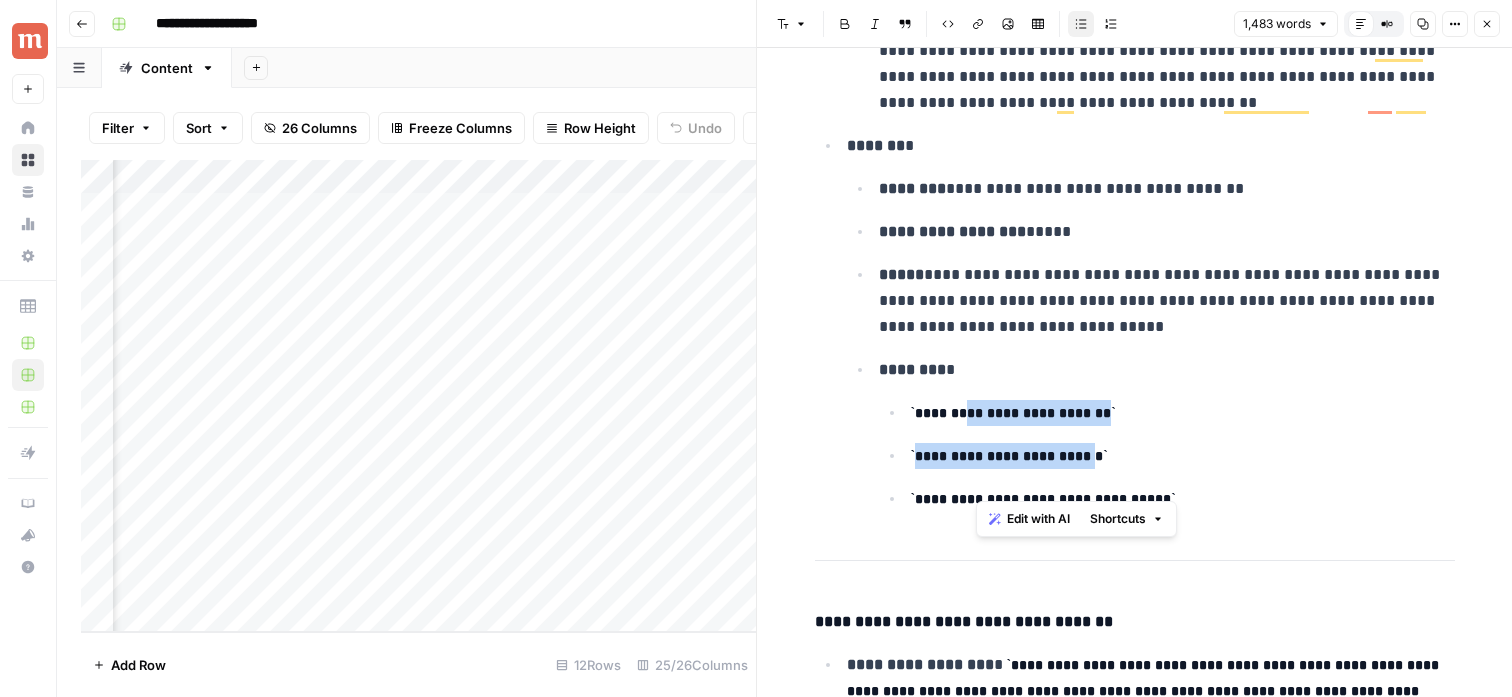 drag, startPoint x: 974, startPoint y: 447, endPoint x: 1121, endPoint y: 475, distance: 149.64291 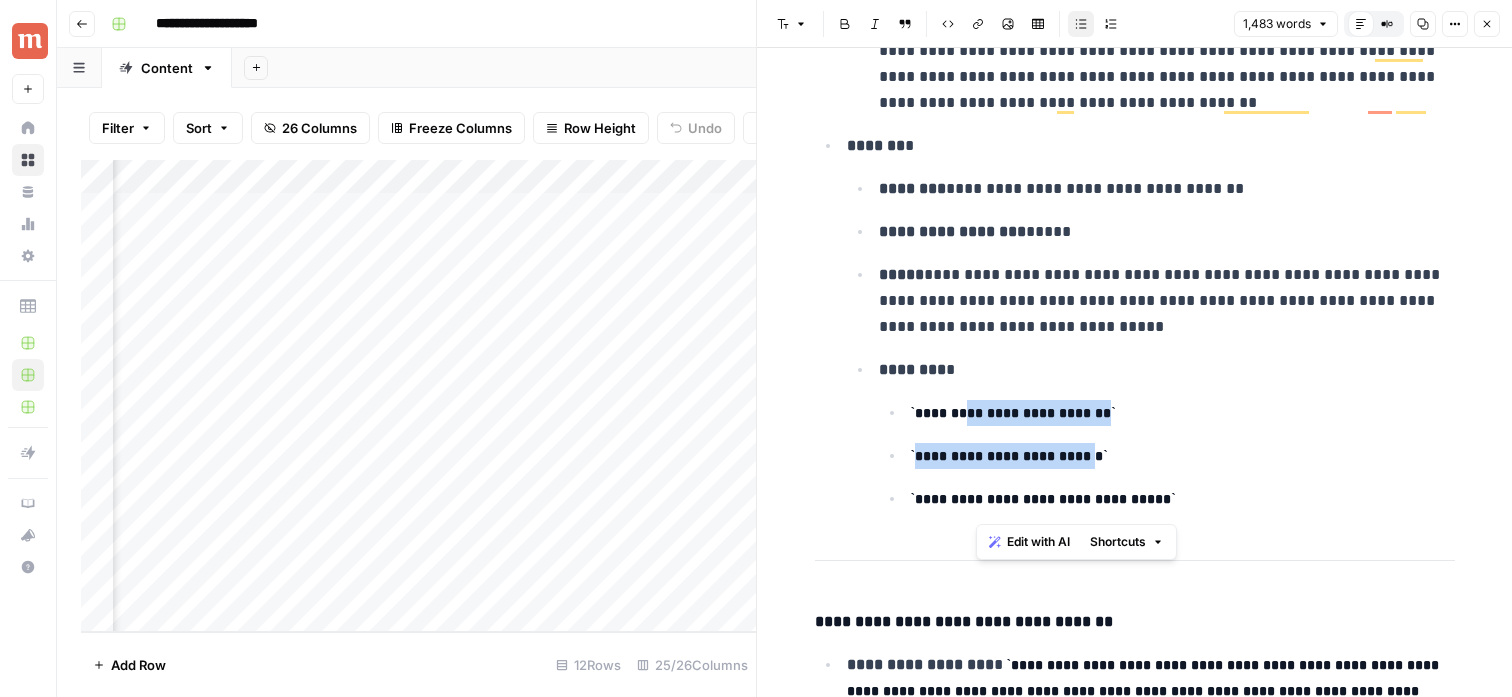 scroll, scrollTop: 4426, scrollLeft: 0, axis: vertical 